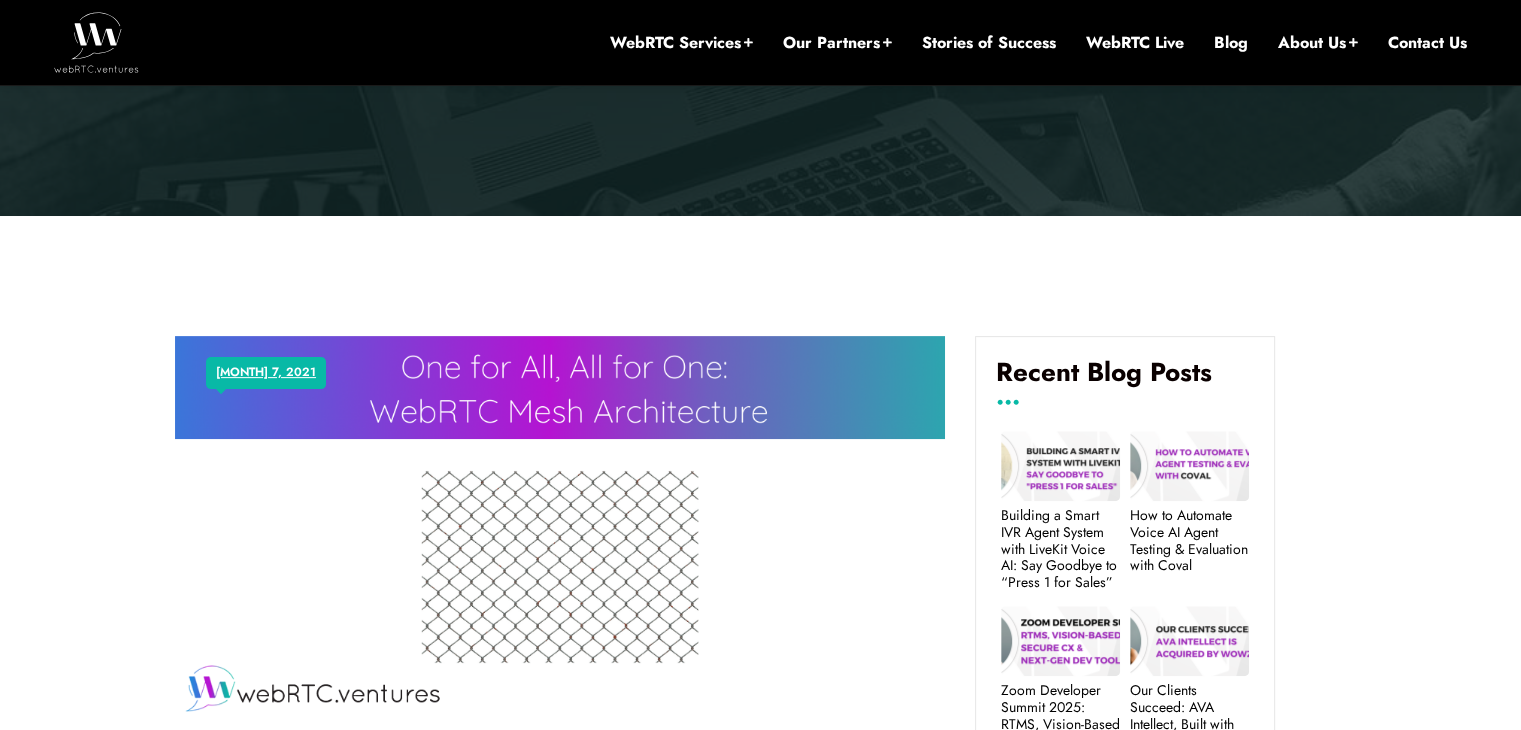 scroll, scrollTop: 0, scrollLeft: 0, axis: both 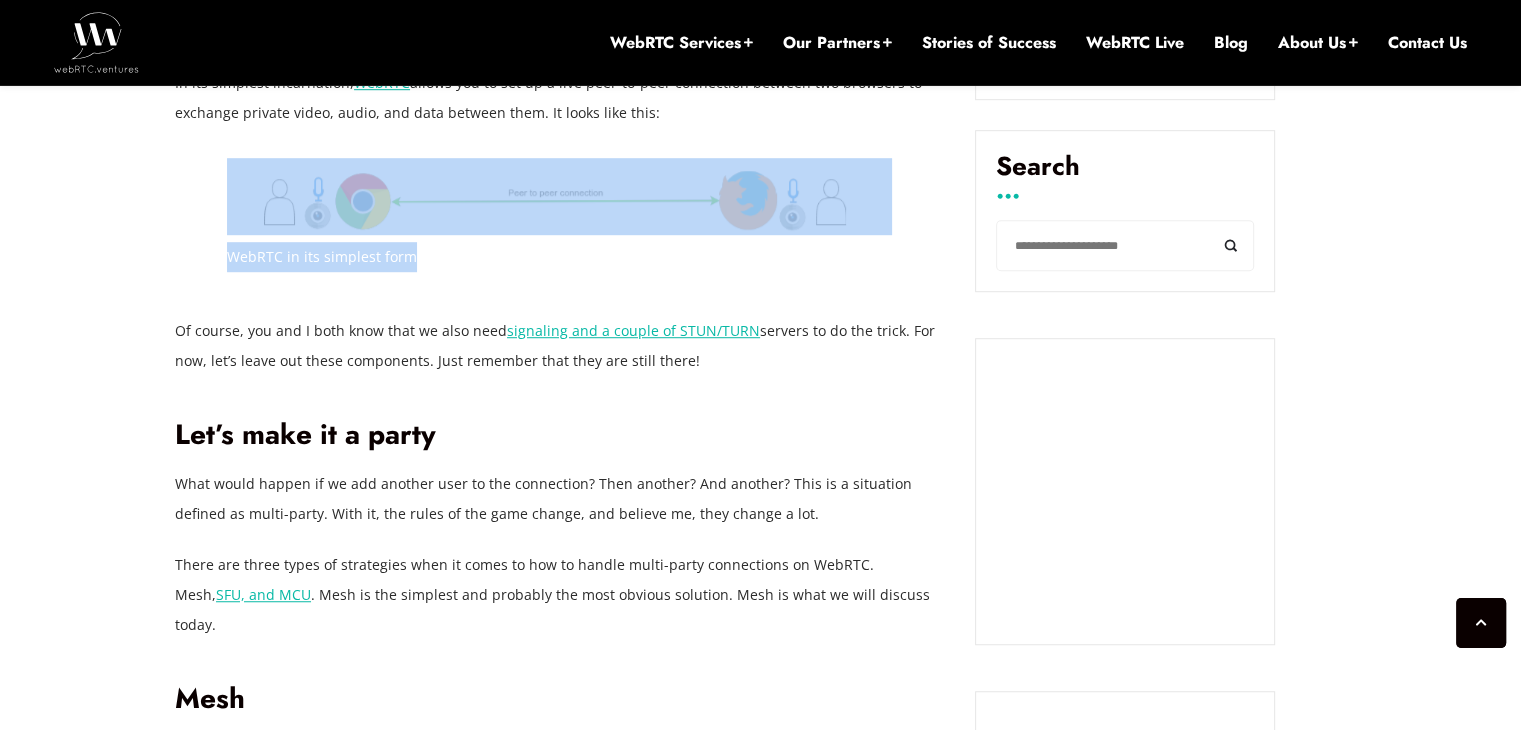 drag, startPoint x: 197, startPoint y: 249, endPoint x: 493, endPoint y: 253, distance: 296.02704 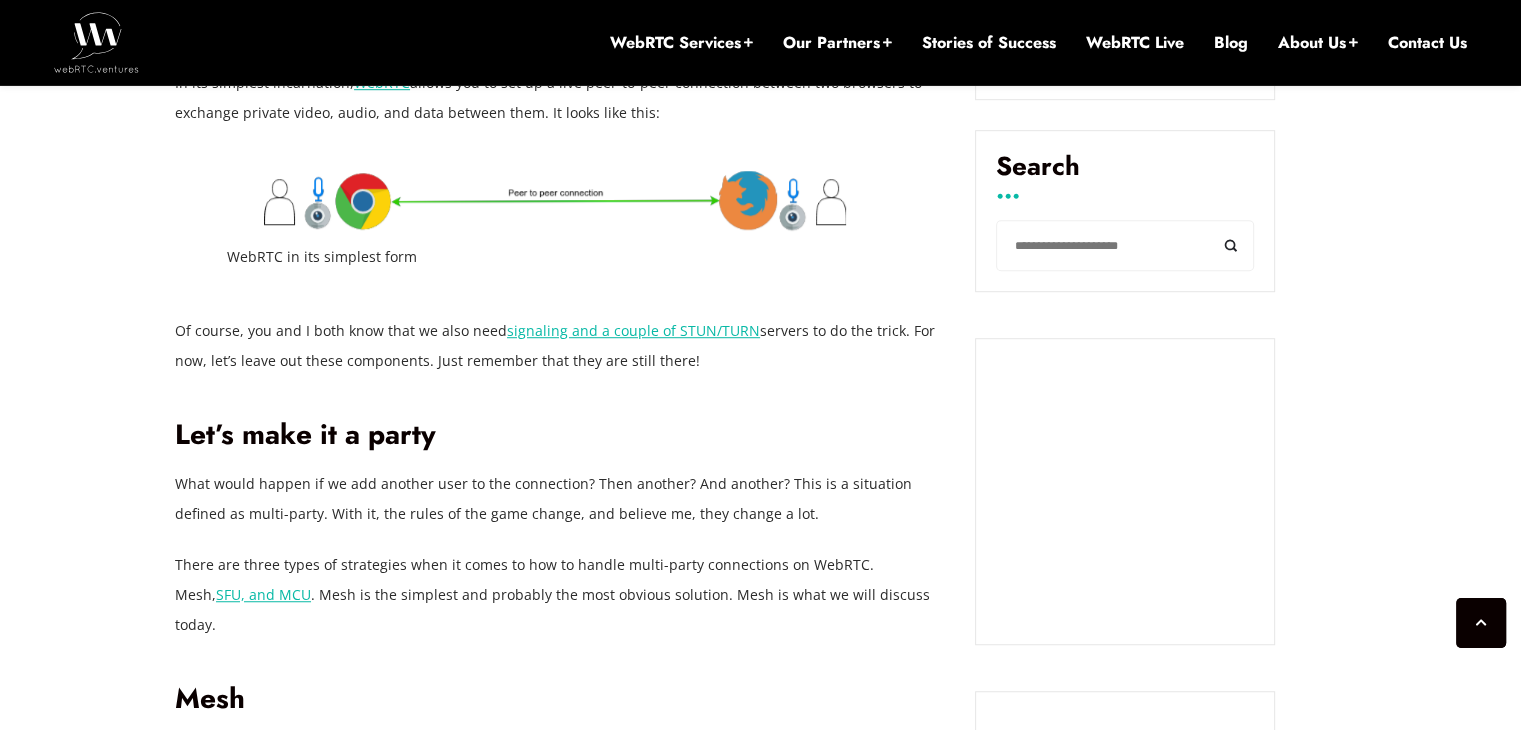 drag, startPoint x: 493, startPoint y: 253, endPoint x: 207, endPoint y: 255, distance: 286.007 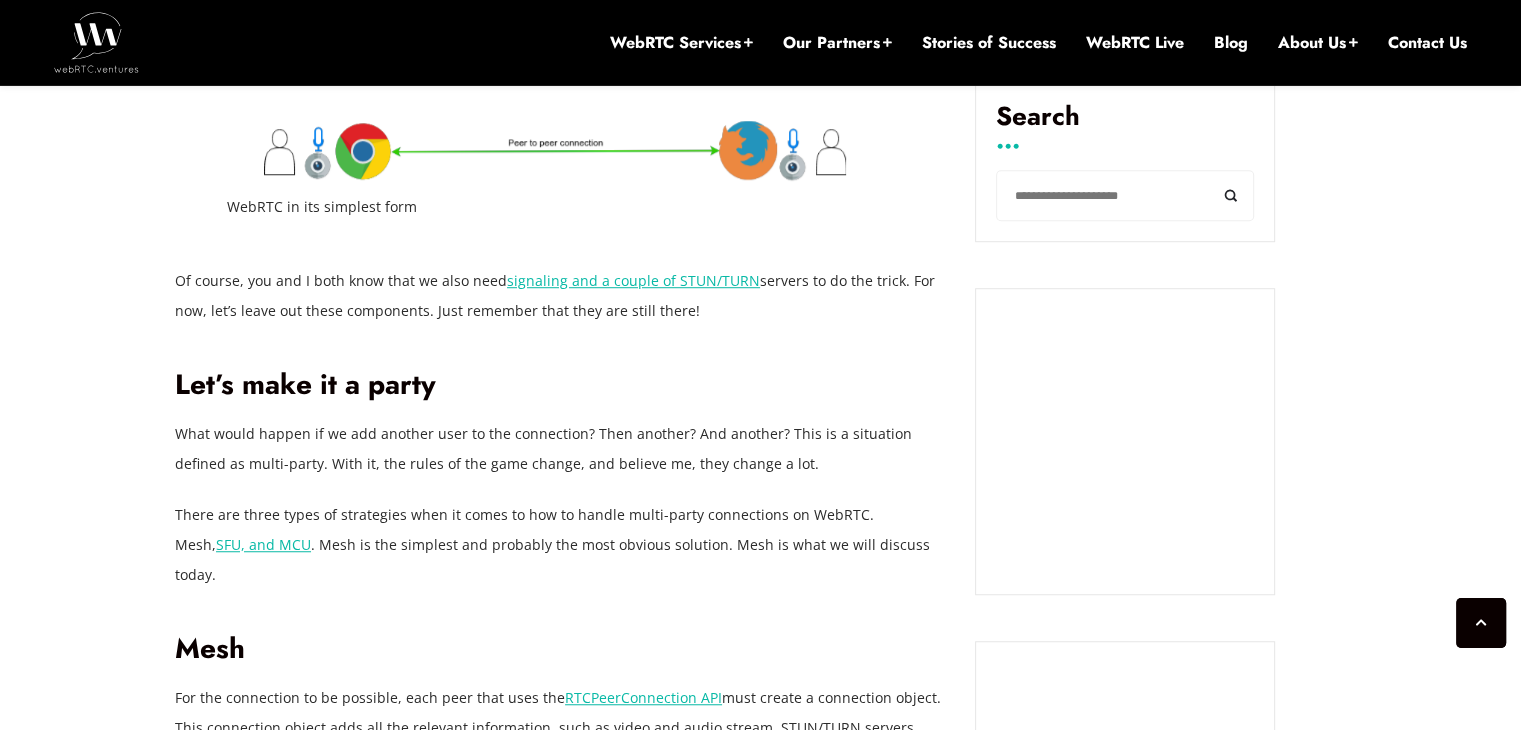 scroll, scrollTop: 1324, scrollLeft: 0, axis: vertical 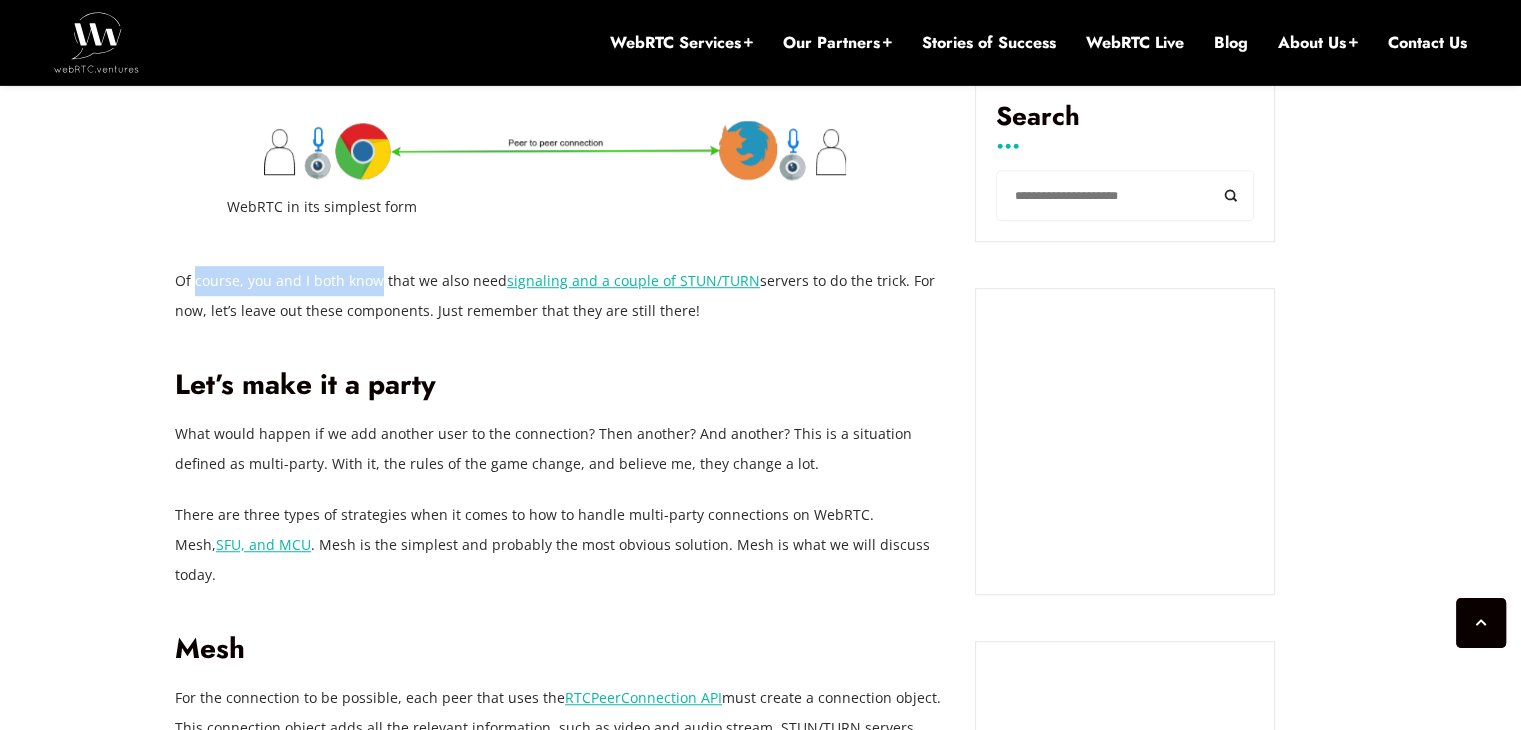 drag, startPoint x: 193, startPoint y: 282, endPoint x: 374, endPoint y: 279, distance: 181.02486 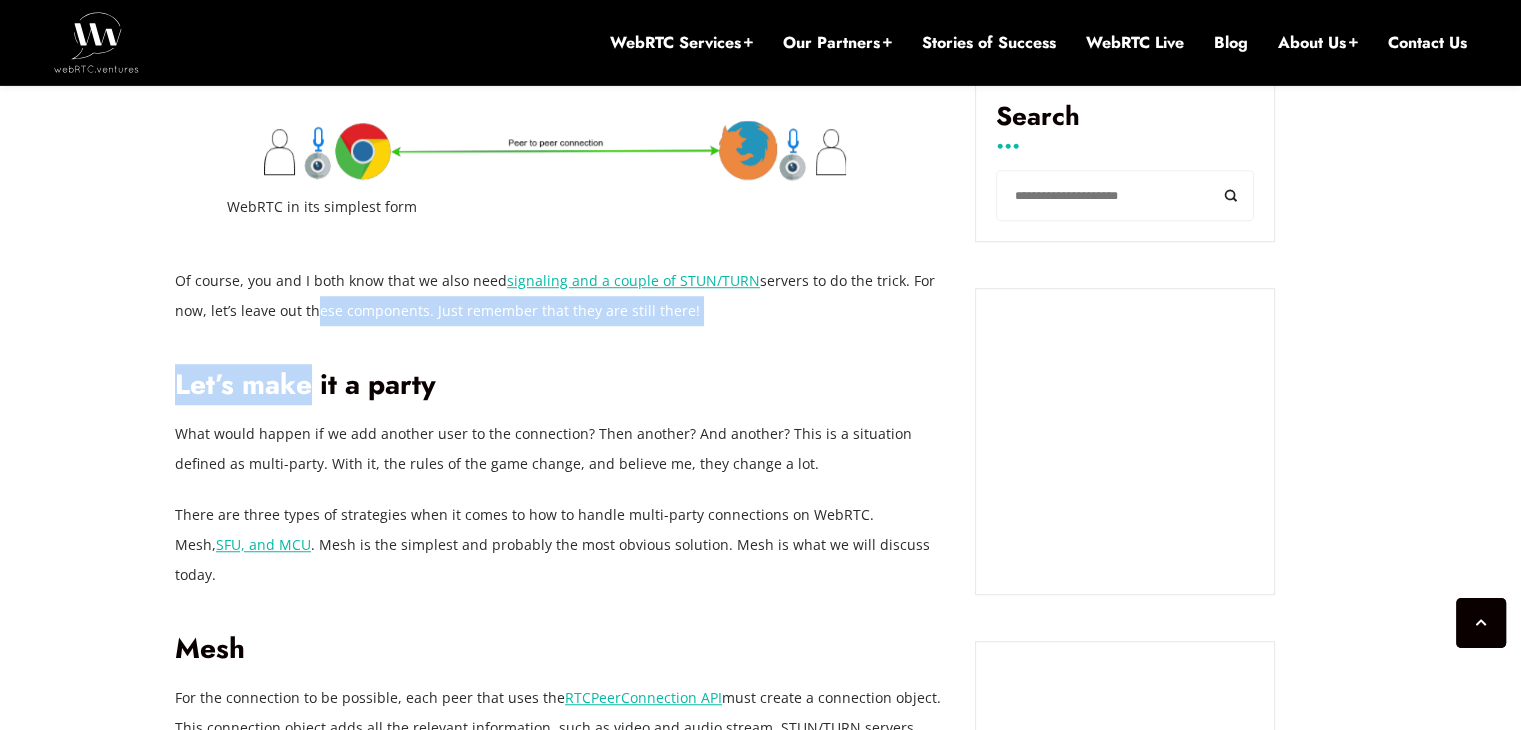 drag, startPoint x: 307, startPoint y: 325, endPoint x: 306, endPoint y: 293, distance: 32.01562 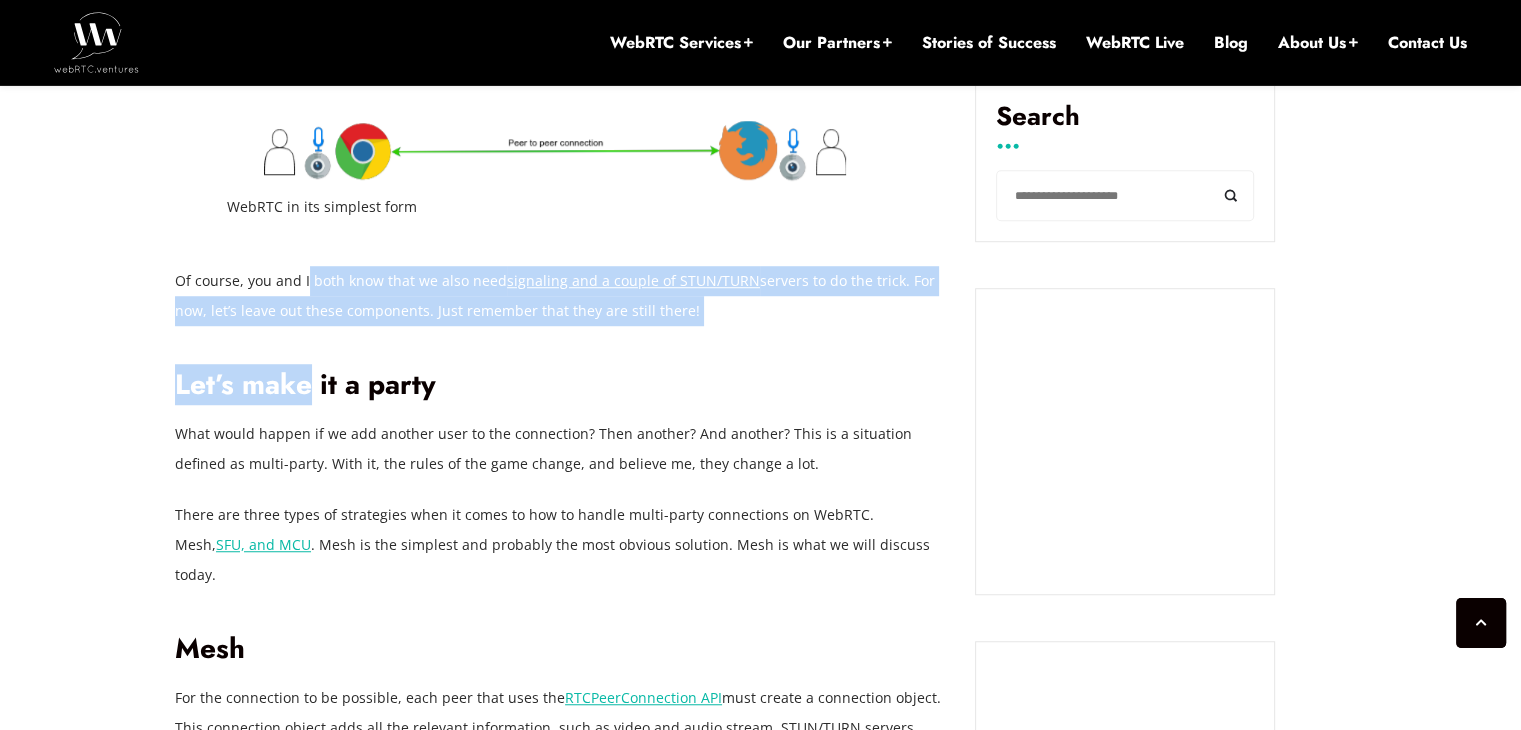 click on "Of course, you and I both know that we also need signaling and a couple of STUN/TURN servers to do the trick. For now, let’s leave out these components. Just remember that they are still there!" at bounding box center [560, 296] 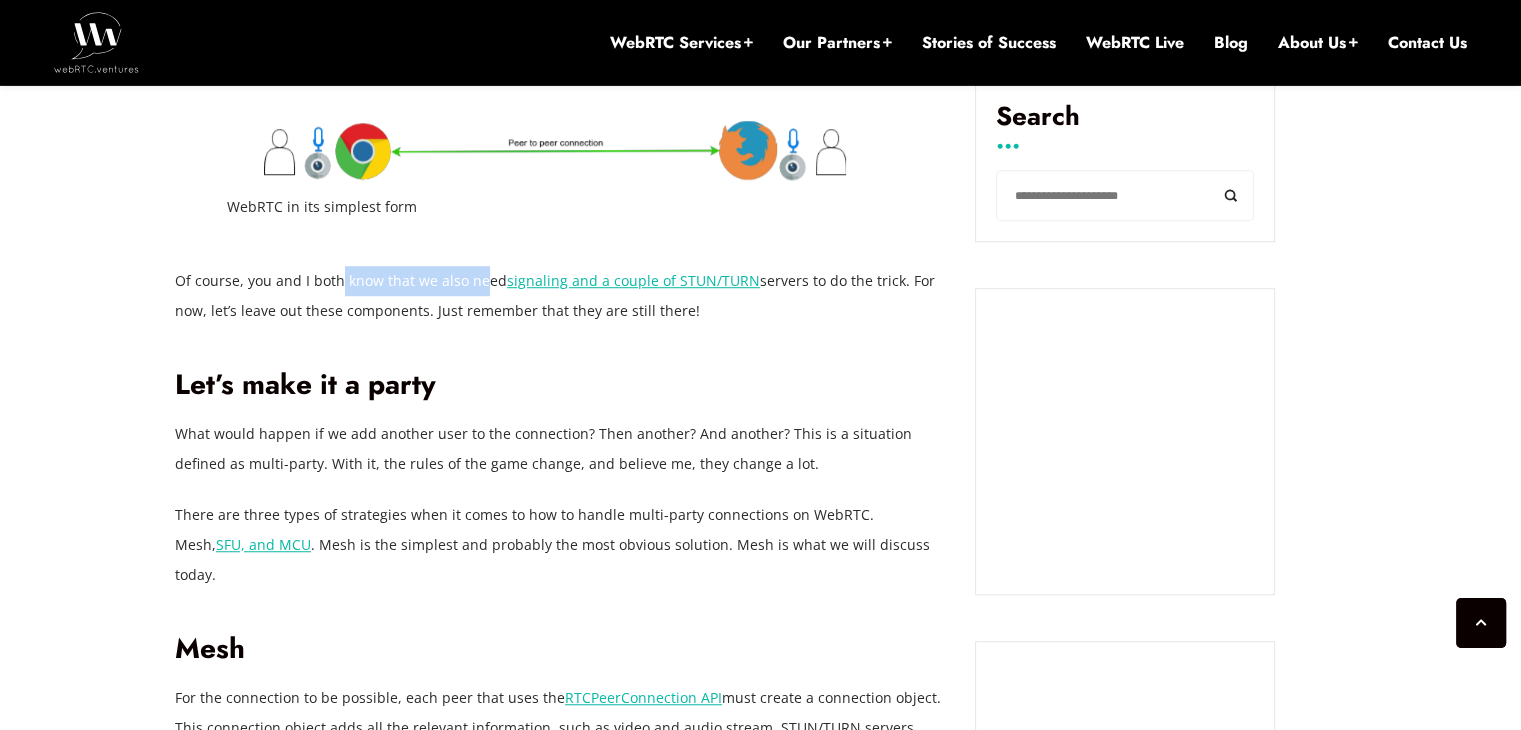 drag, startPoint x: 340, startPoint y: 284, endPoint x: 484, endPoint y: 278, distance: 144.12494 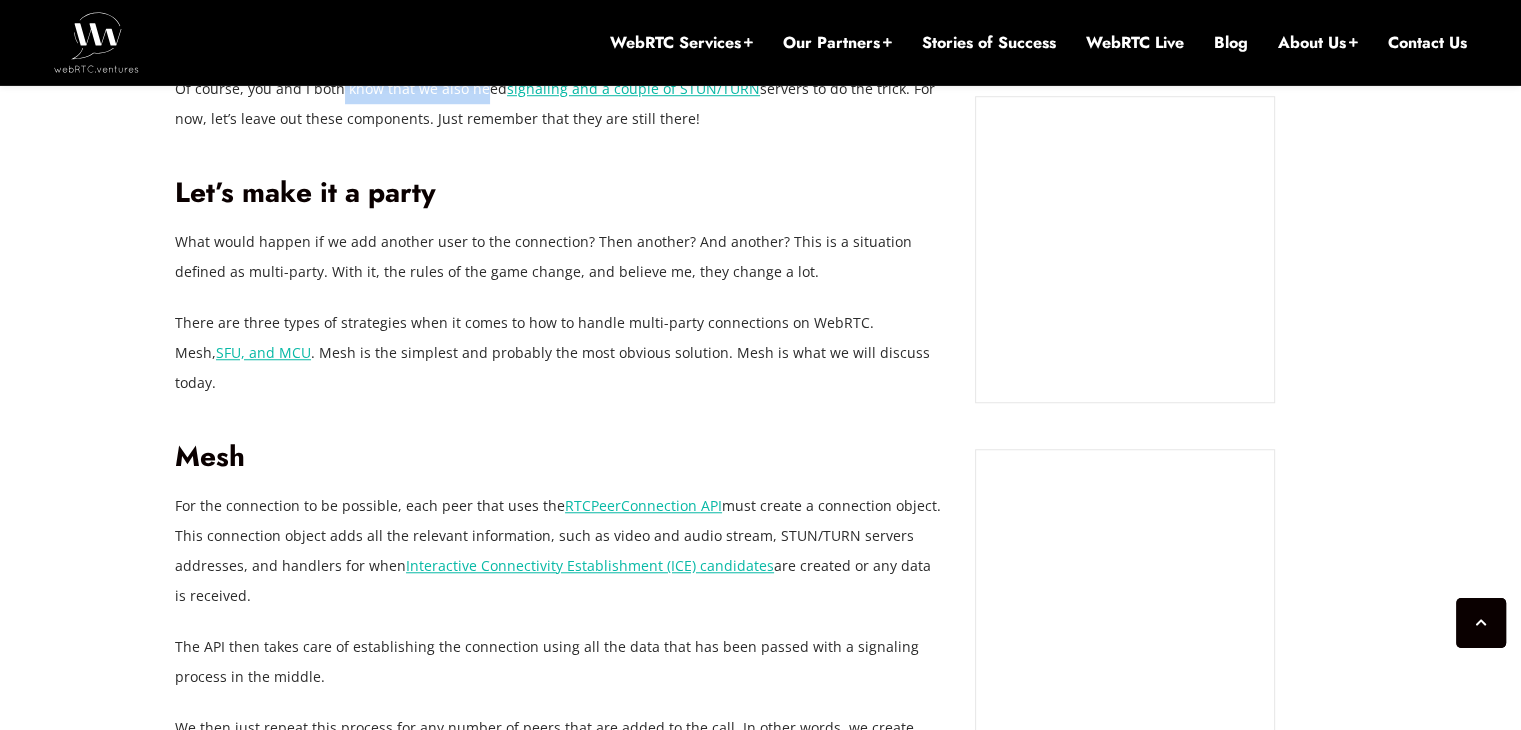 scroll, scrollTop: 1518, scrollLeft: 0, axis: vertical 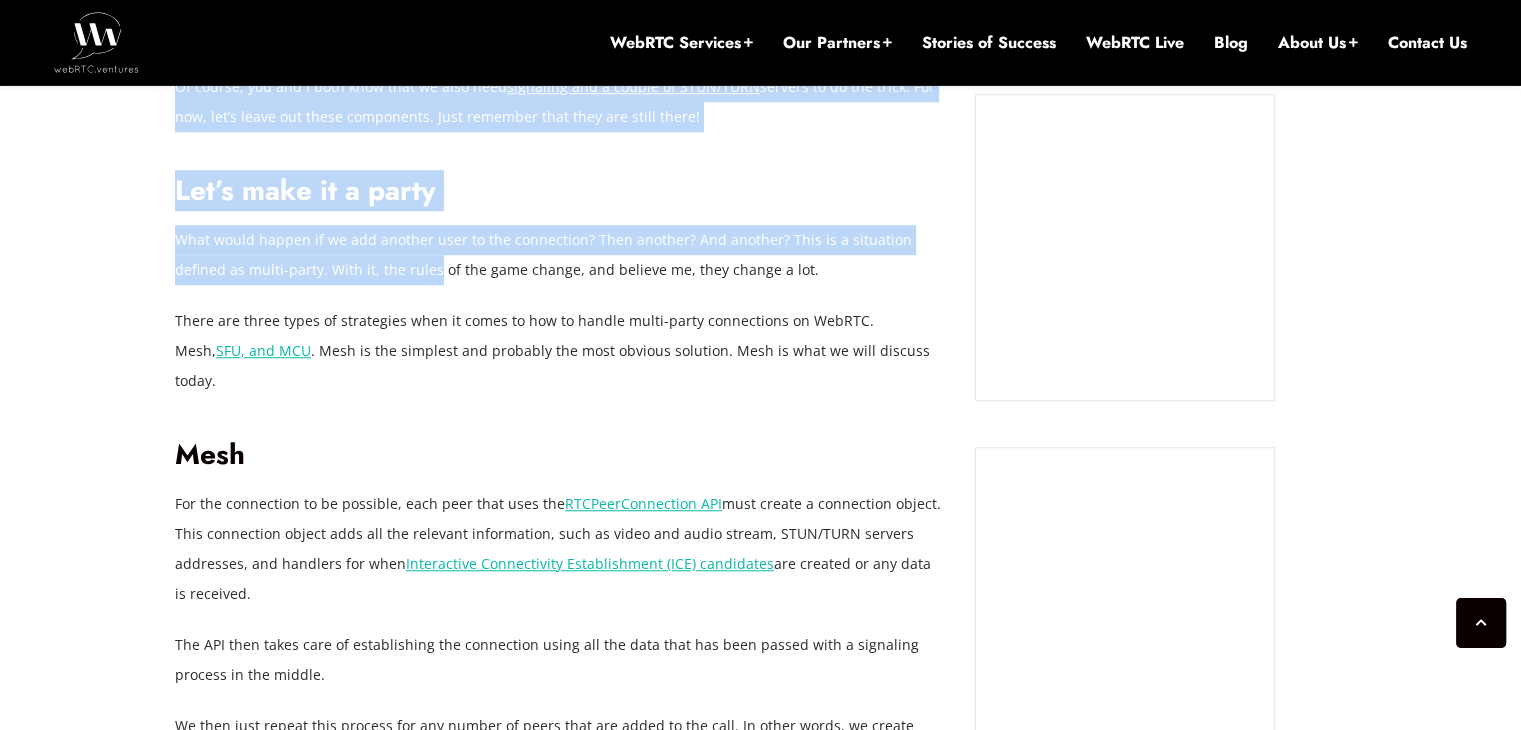 drag, startPoint x: 155, startPoint y: 254, endPoint x: 378, endPoint y: 256, distance: 223.00897 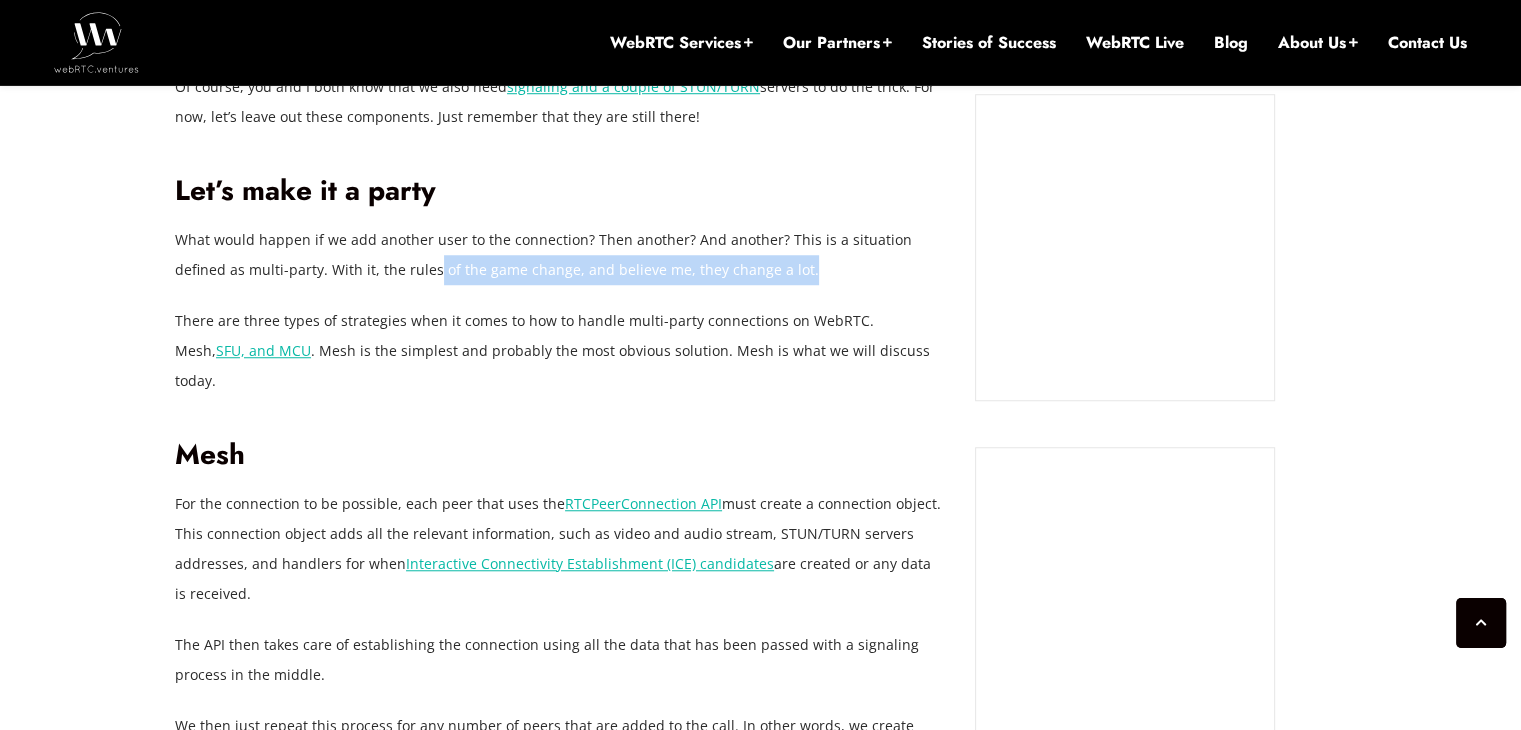 drag, startPoint x: 378, startPoint y: 256, endPoint x: 730, endPoint y: 260, distance: 352.02274 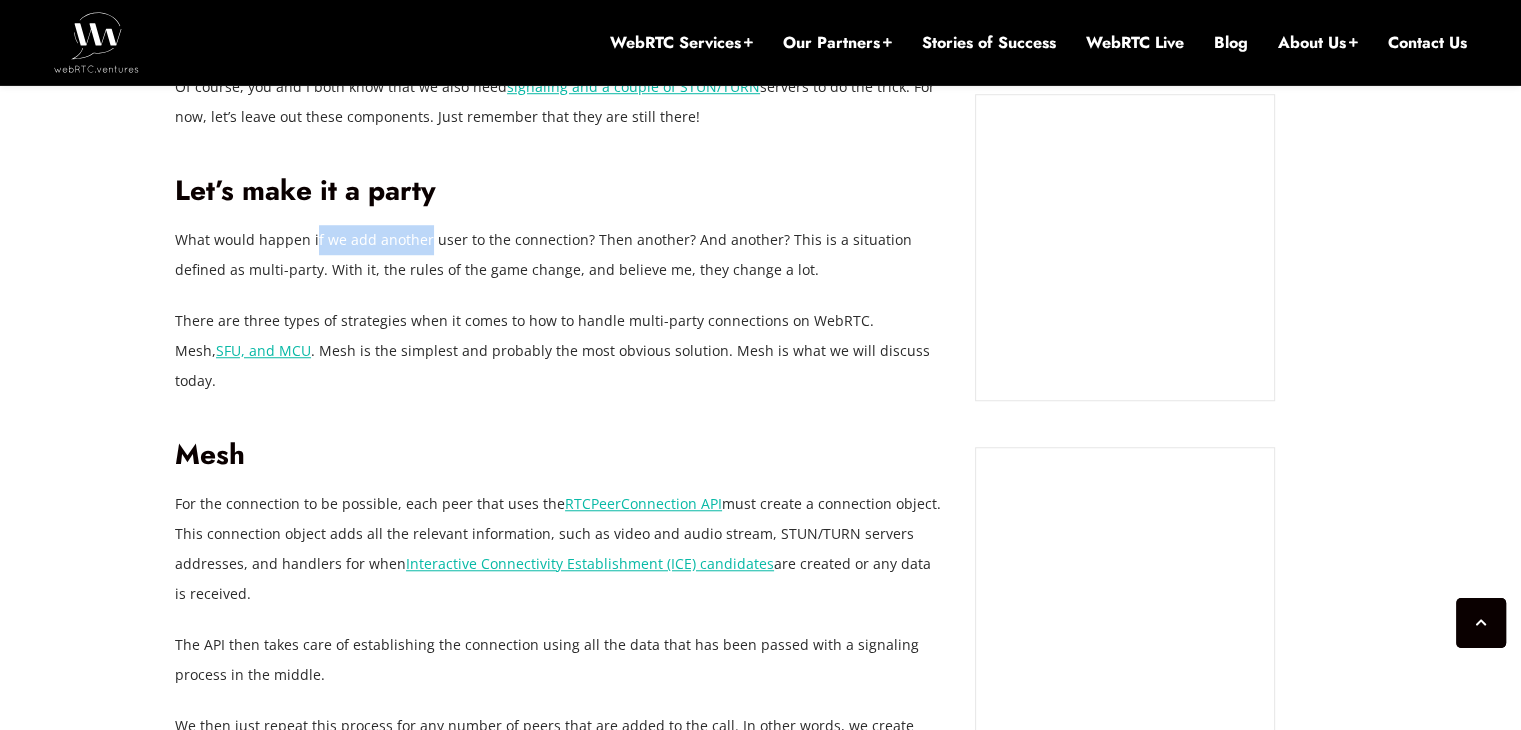 drag, startPoint x: 315, startPoint y: 230, endPoint x: 424, endPoint y: 235, distance: 109.11462 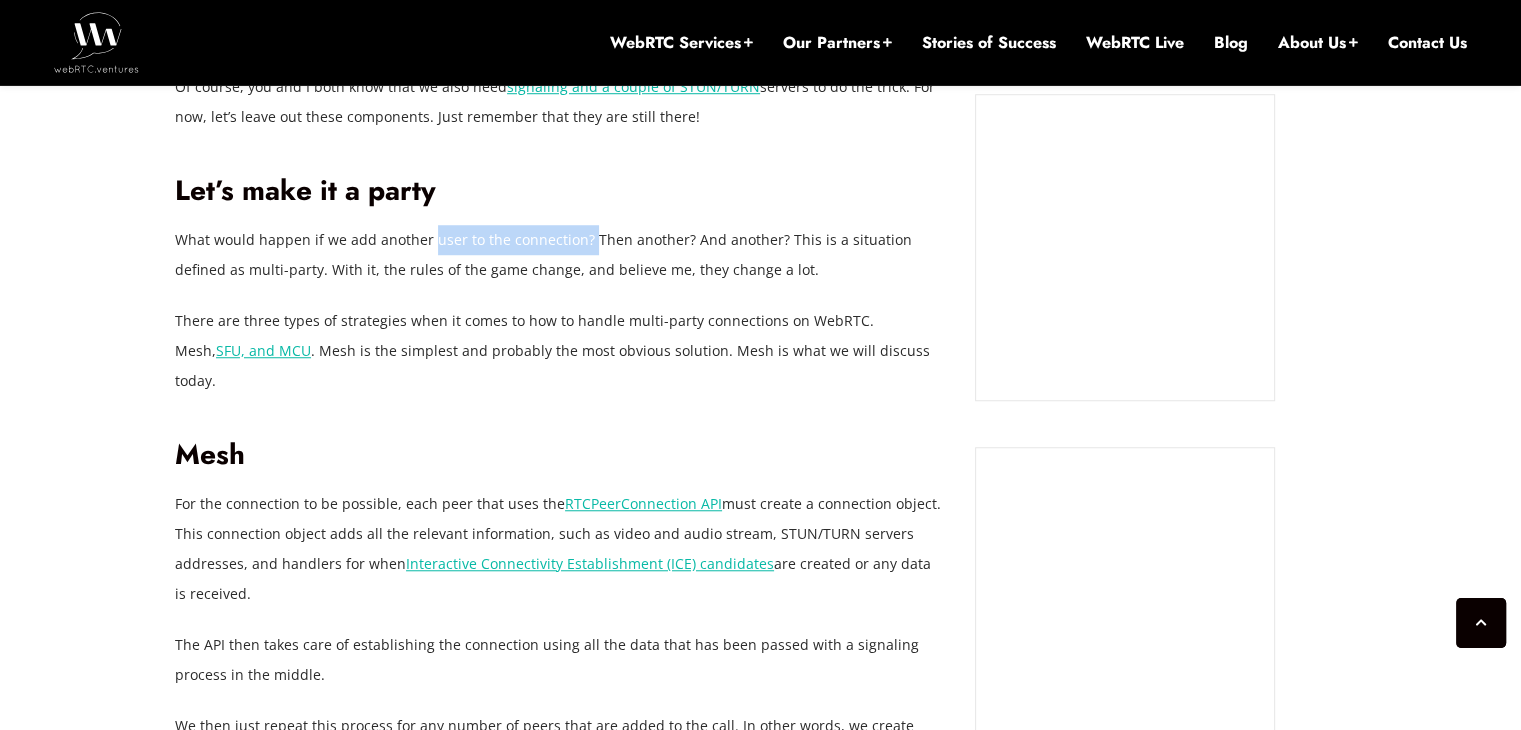 drag, startPoint x: 430, startPoint y: 235, endPoint x: 585, endPoint y: 240, distance: 155.08063 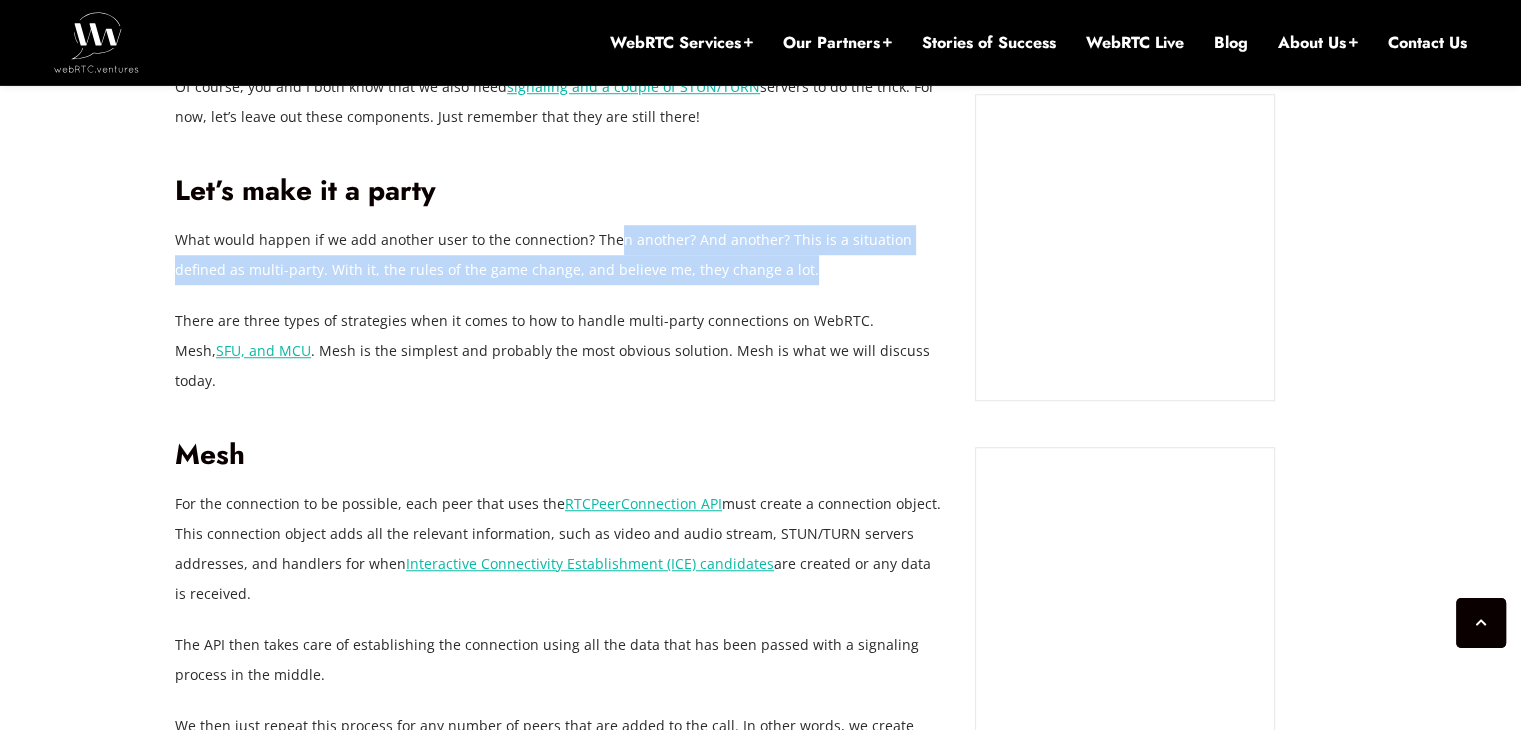 drag, startPoint x: 608, startPoint y: 241, endPoint x: 764, endPoint y: 269, distance: 158.4929 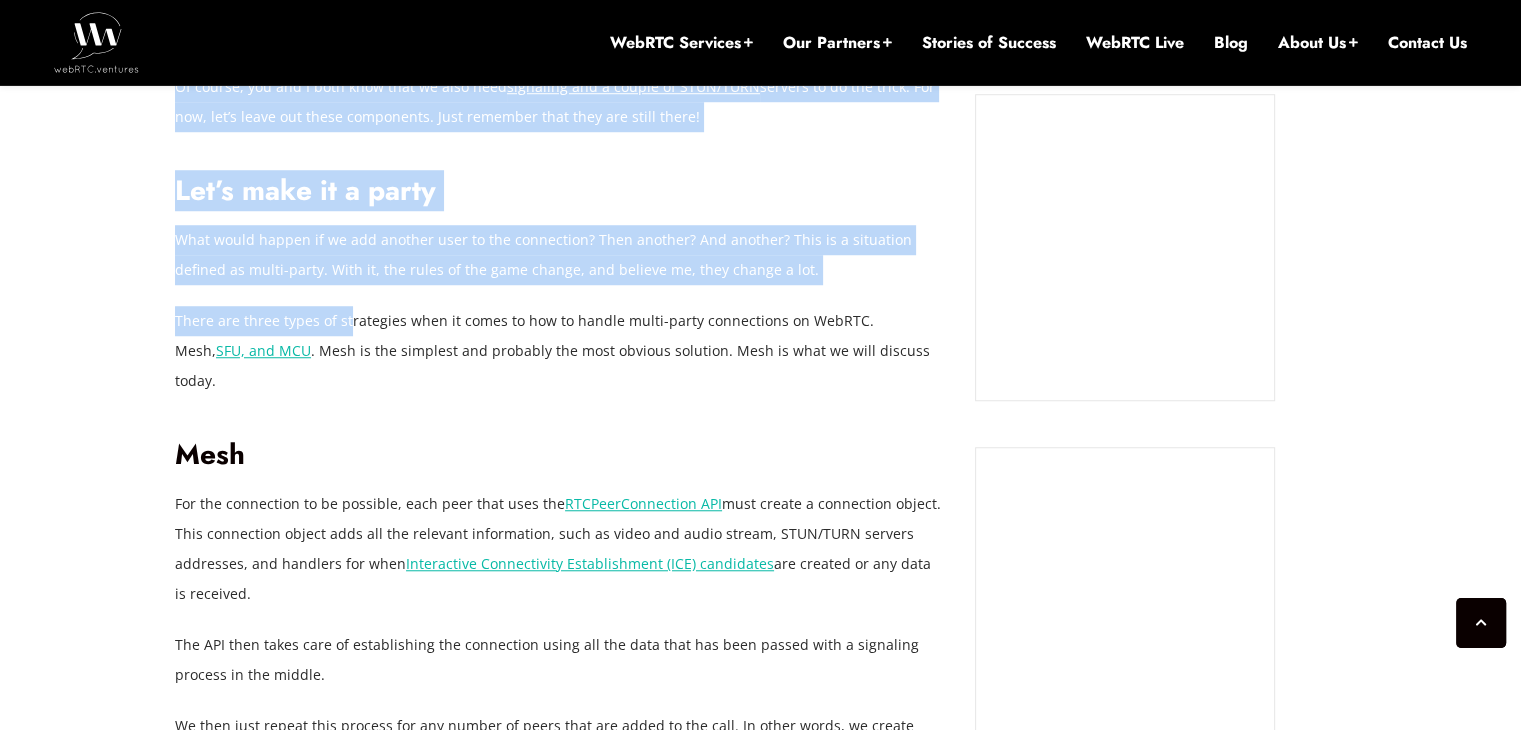 drag, startPoint x: 166, startPoint y: 310, endPoint x: 349, endPoint y: 317, distance: 183.13383 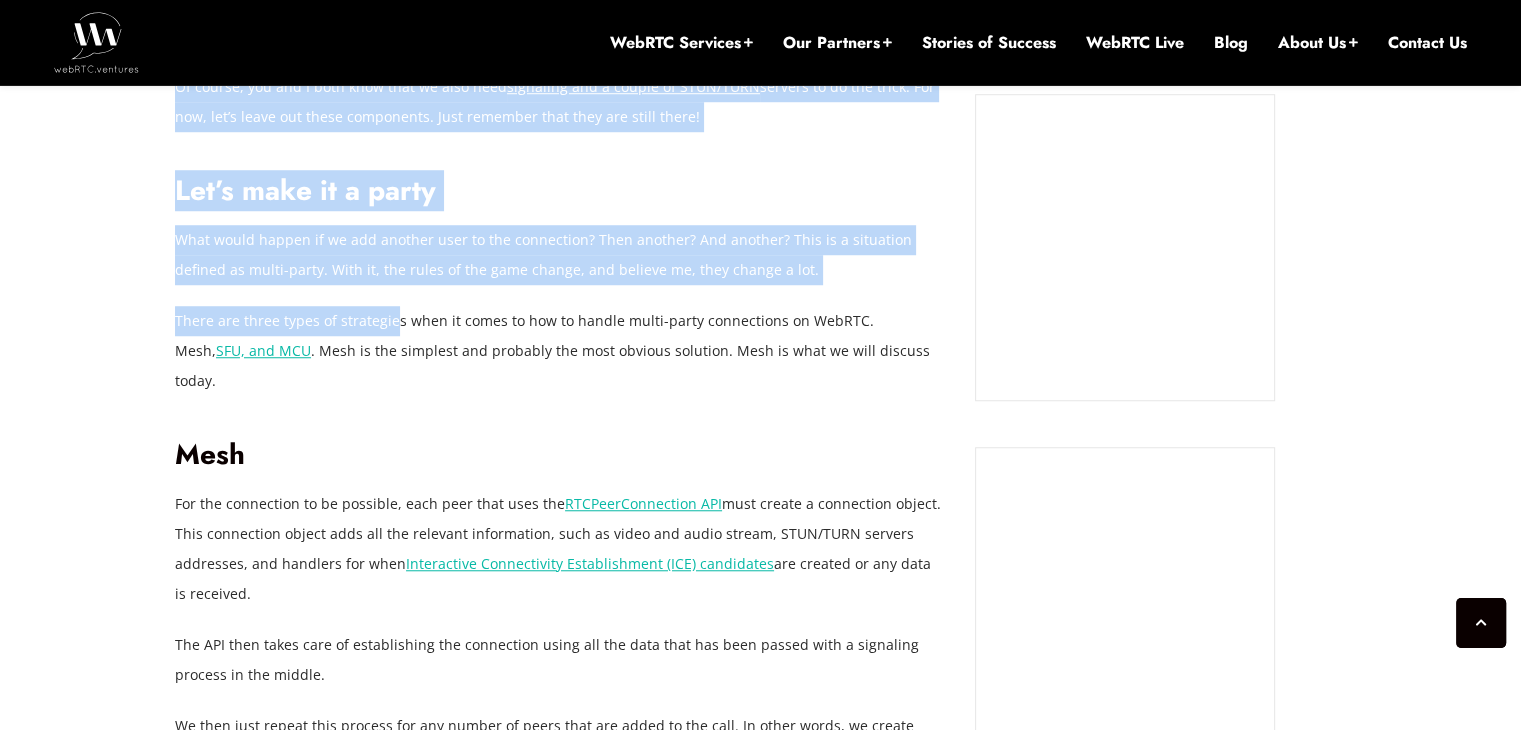 drag, startPoint x: 172, startPoint y: 312, endPoint x: 394, endPoint y: 321, distance: 222.18236 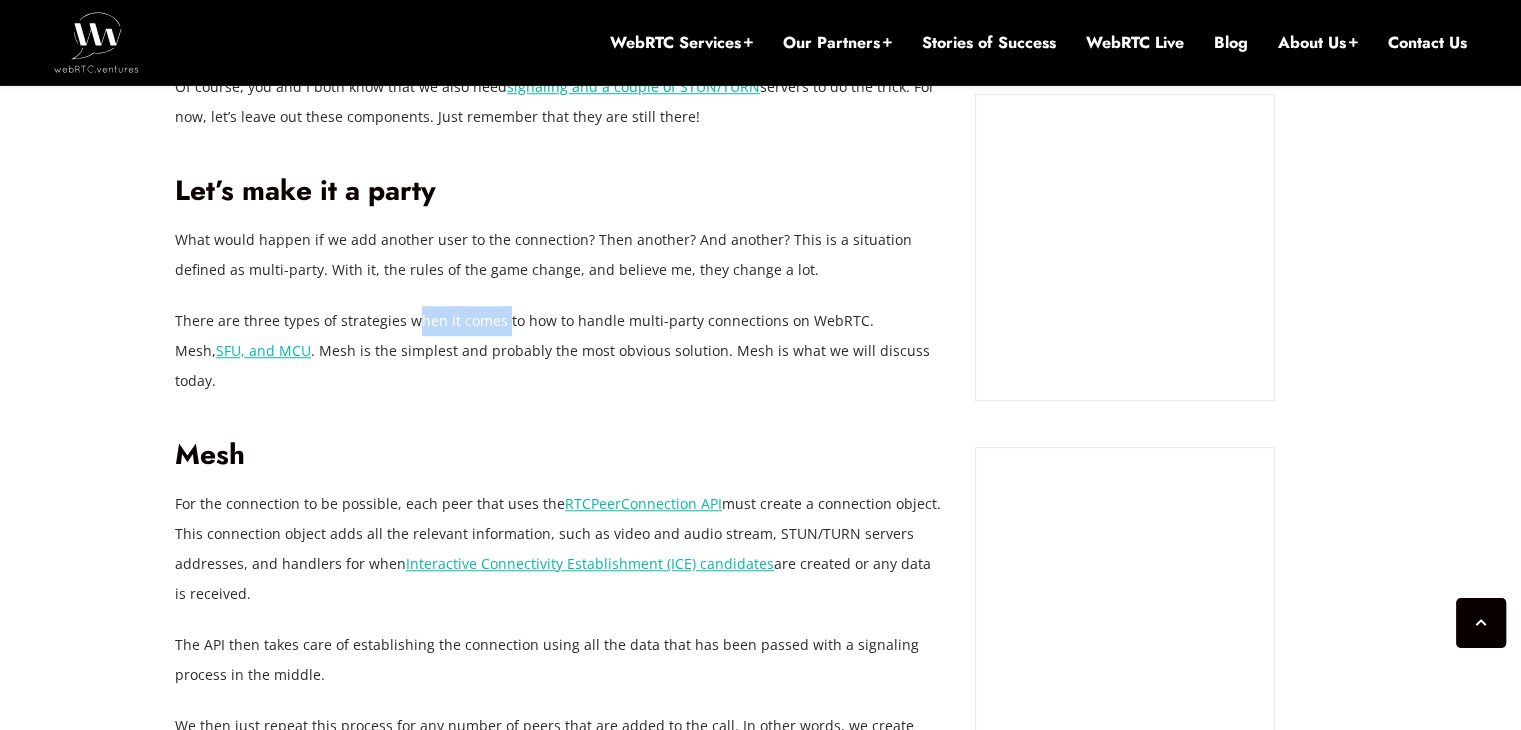 drag, startPoint x: 409, startPoint y: 321, endPoint x: 500, endPoint y: 321, distance: 91 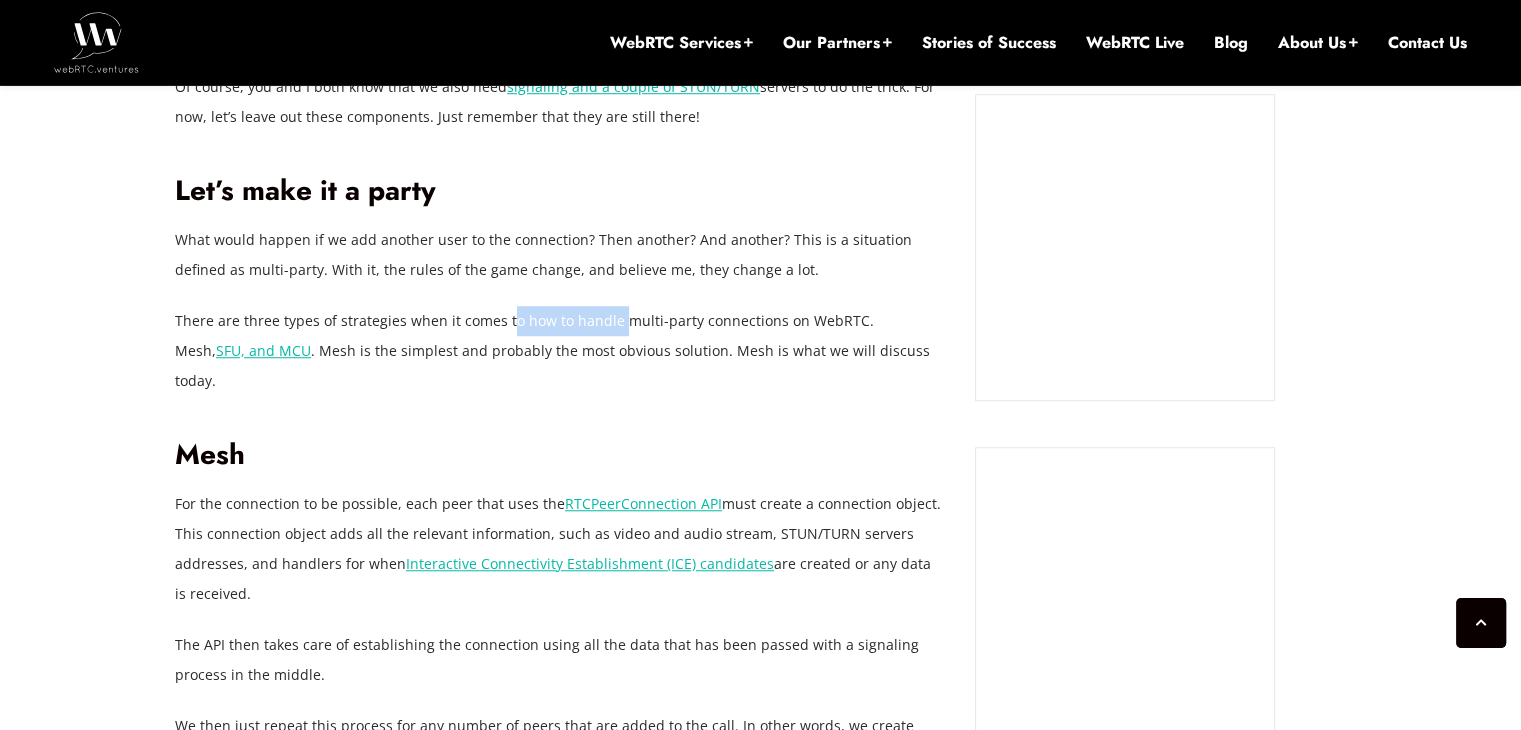 drag, startPoint x: 508, startPoint y: 321, endPoint x: 609, endPoint y: 319, distance: 101.0198 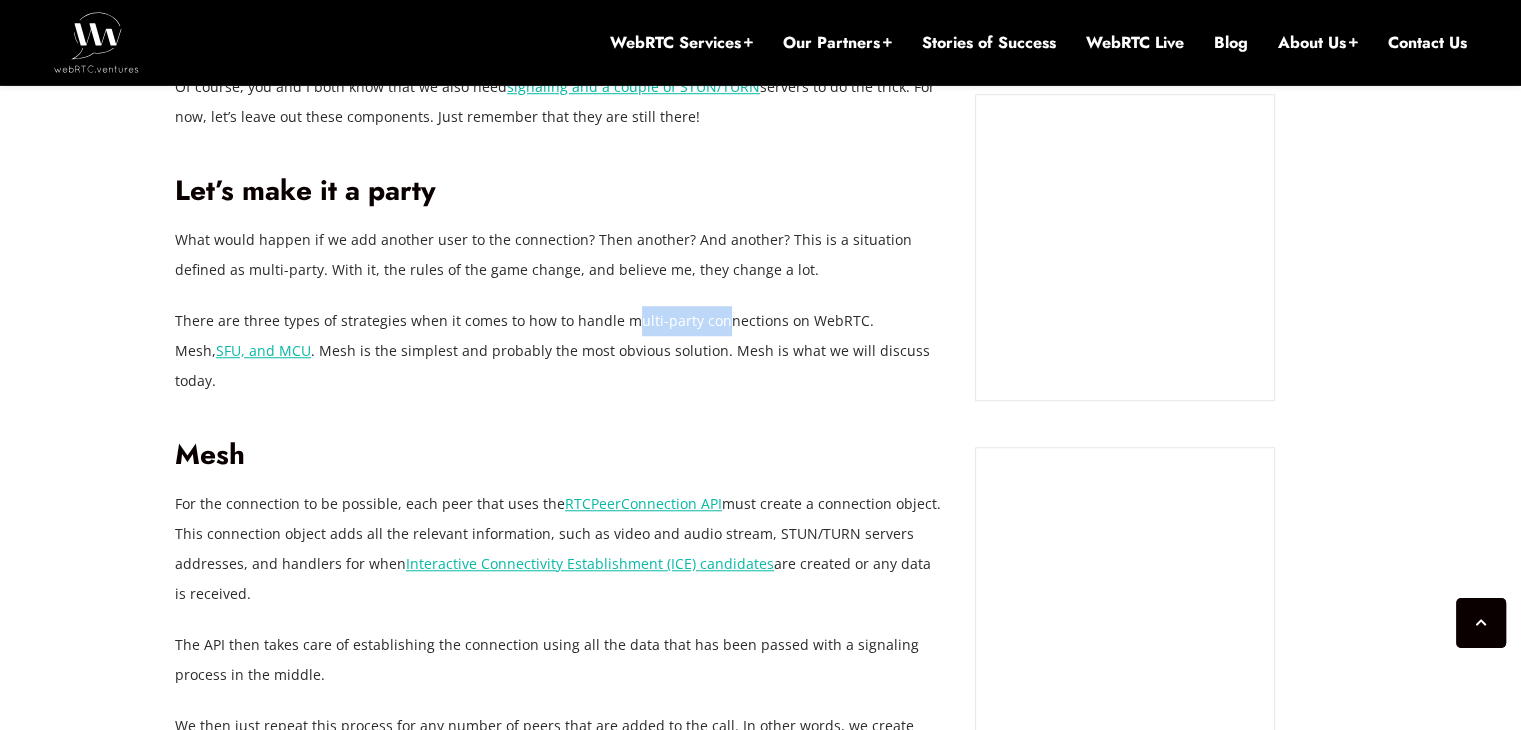drag, startPoint x: 629, startPoint y: 320, endPoint x: 715, endPoint y: 329, distance: 86.46965 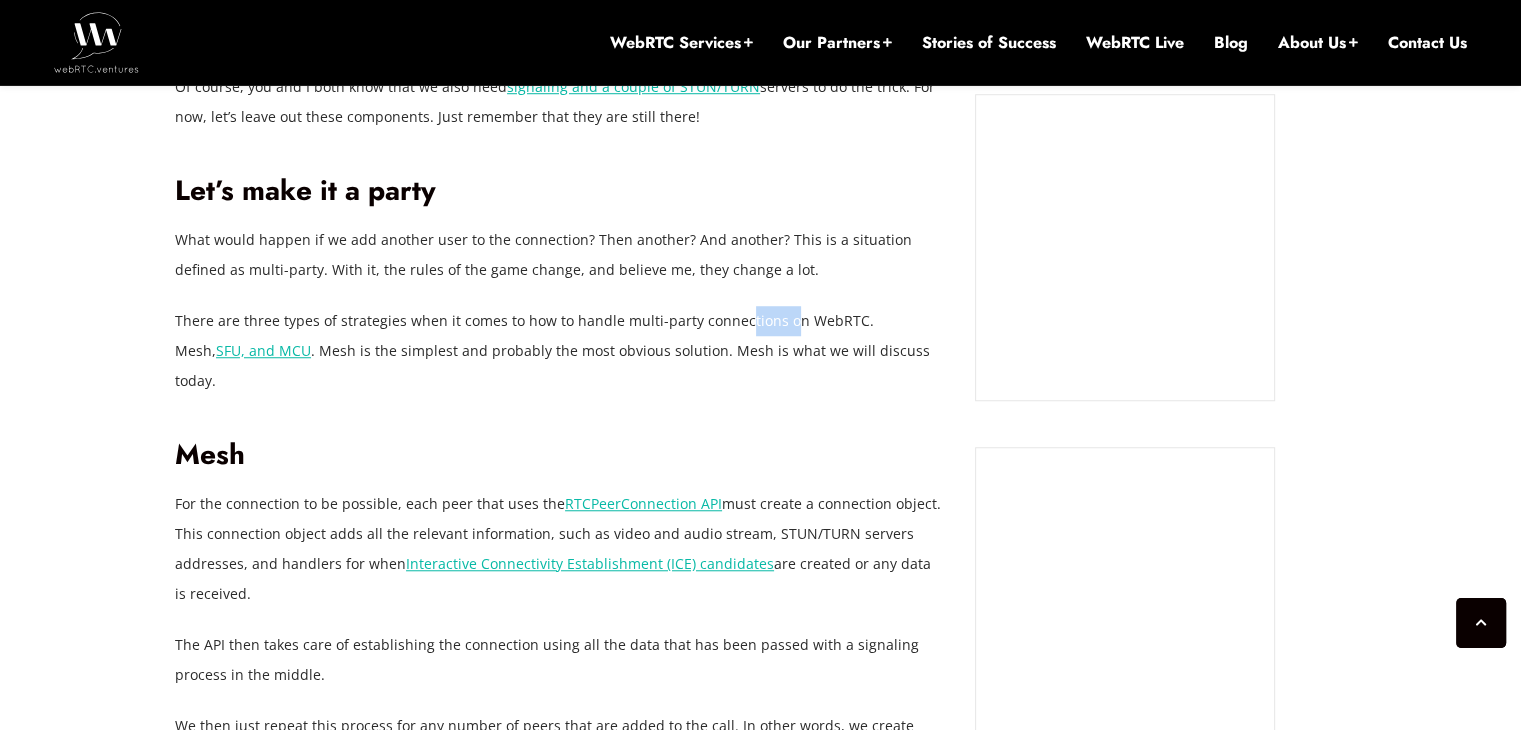 drag, startPoint x: 735, startPoint y: 327, endPoint x: 780, endPoint y: 323, distance: 45.17743 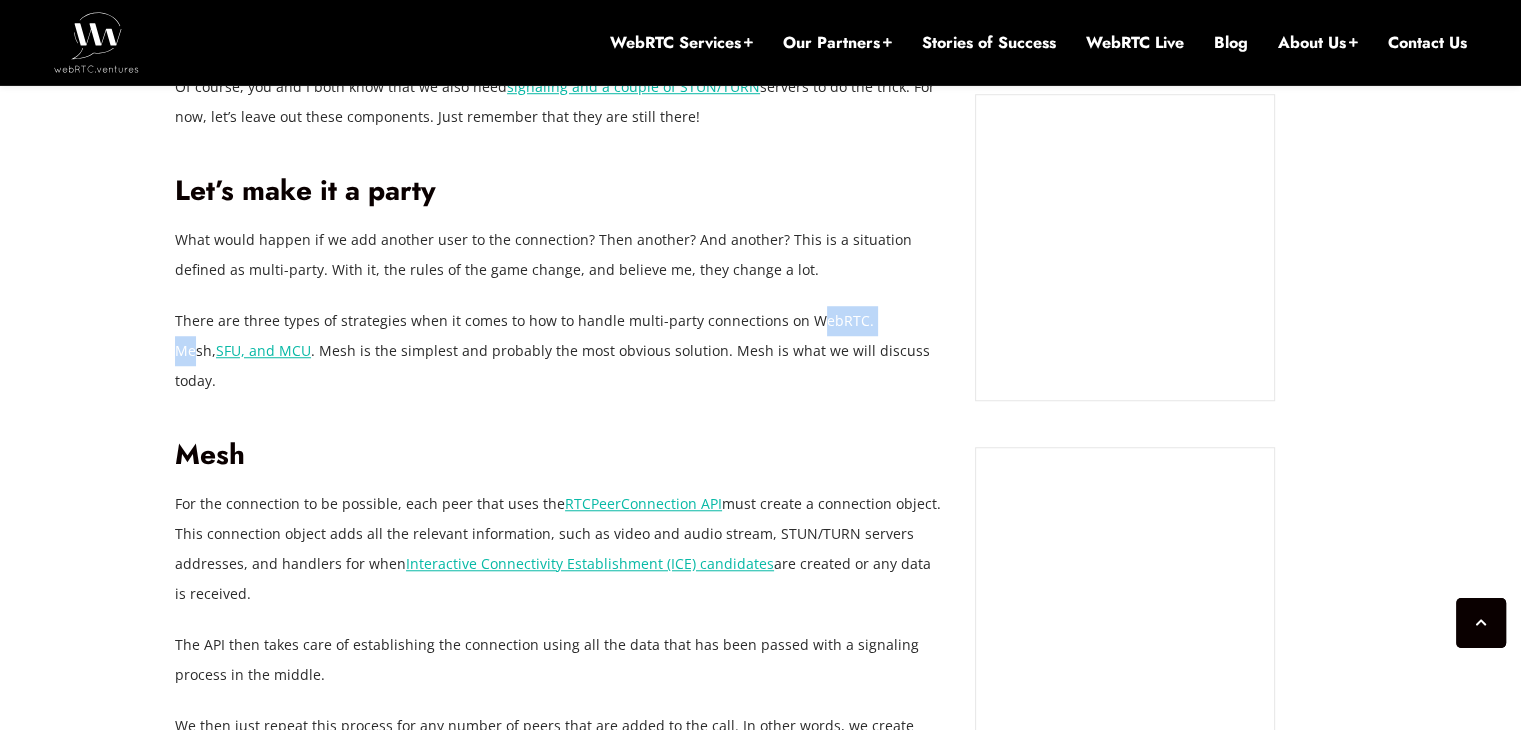 drag, startPoint x: 800, startPoint y: 321, endPoint x: 874, endPoint y: 323, distance: 74.02702 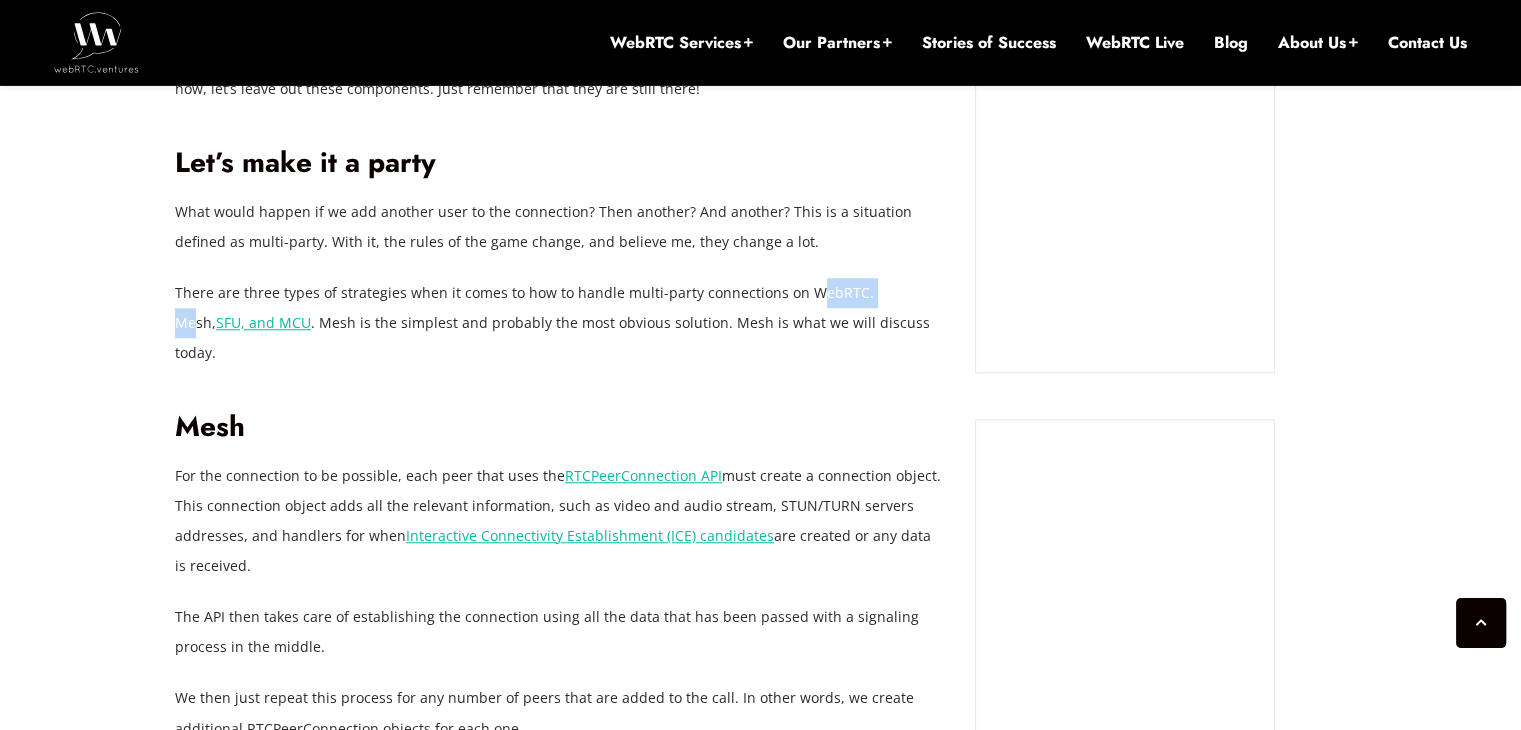 scroll, scrollTop: 1550, scrollLeft: 0, axis: vertical 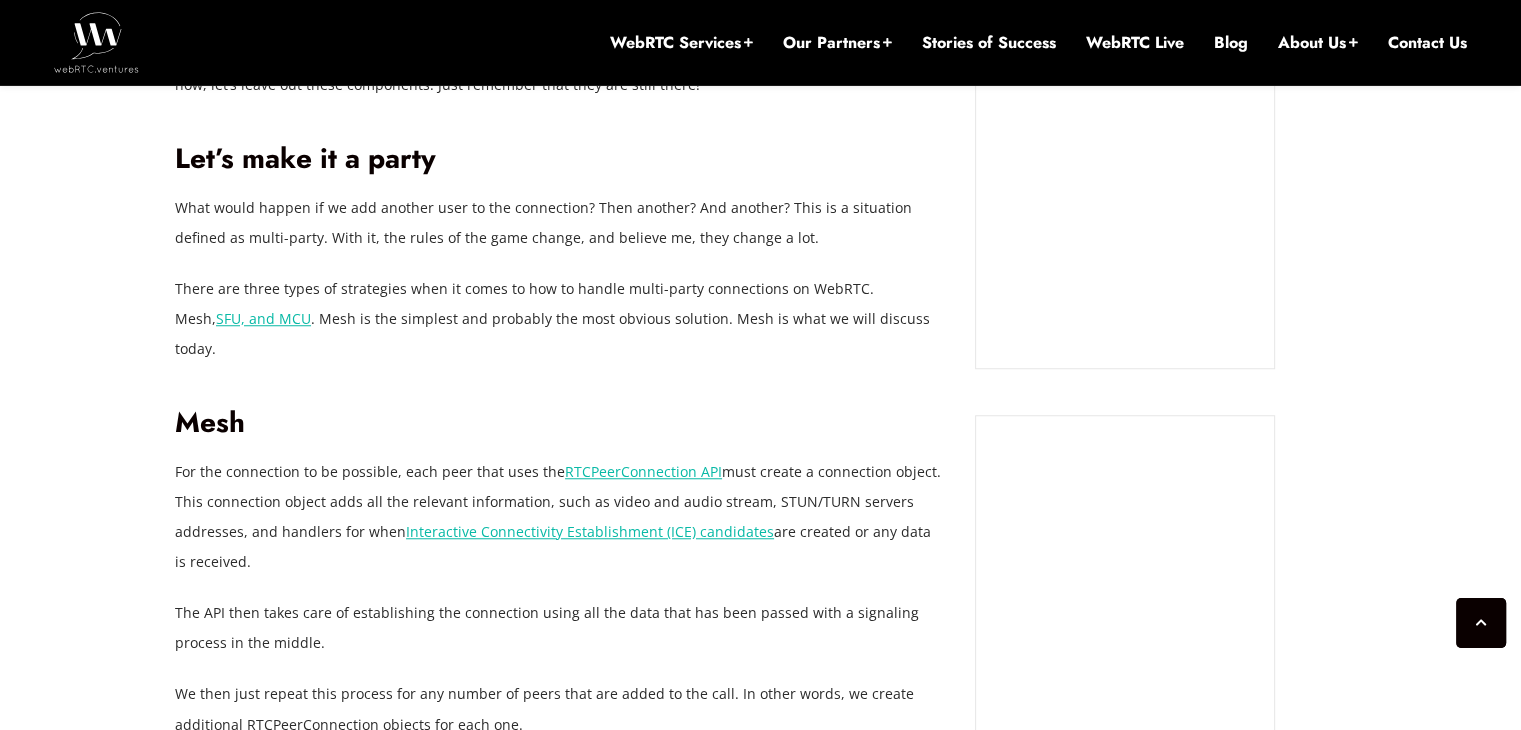 click on "In its simplest incarnation, WebRTC allows you to set up a live peer-to-peer connection between two browsers to exchange private video, audio, and data between them. It looks like this:
WebRTC in its simplest form
Of course, you and I both know that we also need signaling and a couple of STUN/TURN servers to do the trick. For now, let’s leave out these components. Just remember that they are still there!
Let’s make it a party
What would happen if we add another user to the connection? Then another? And another? This is a situation defined as multi-party. With it, the rules of the game change, and believe me, they change a lot.
There are three types of strategies when it comes to how to handle multi-party connections on WebRTC. Mesh, SFU, and MCU . Mesh is the simplest and probably the most obvious solution. Mesh is what we will discuss today.
Mesh
For the connection to be possible, each peer that uses the RTCPeerConnection API" at bounding box center (560, 956) 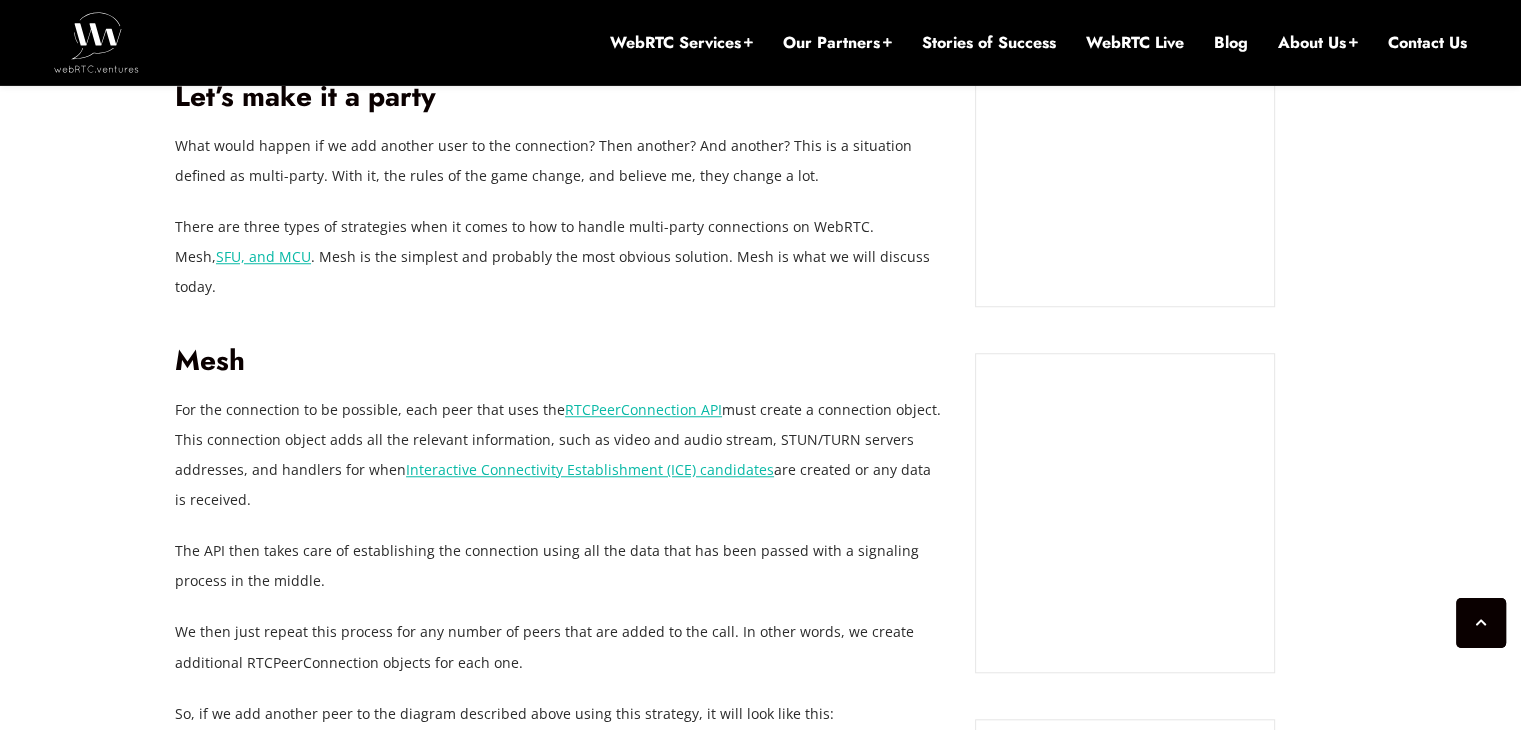 scroll, scrollTop: 1616, scrollLeft: 0, axis: vertical 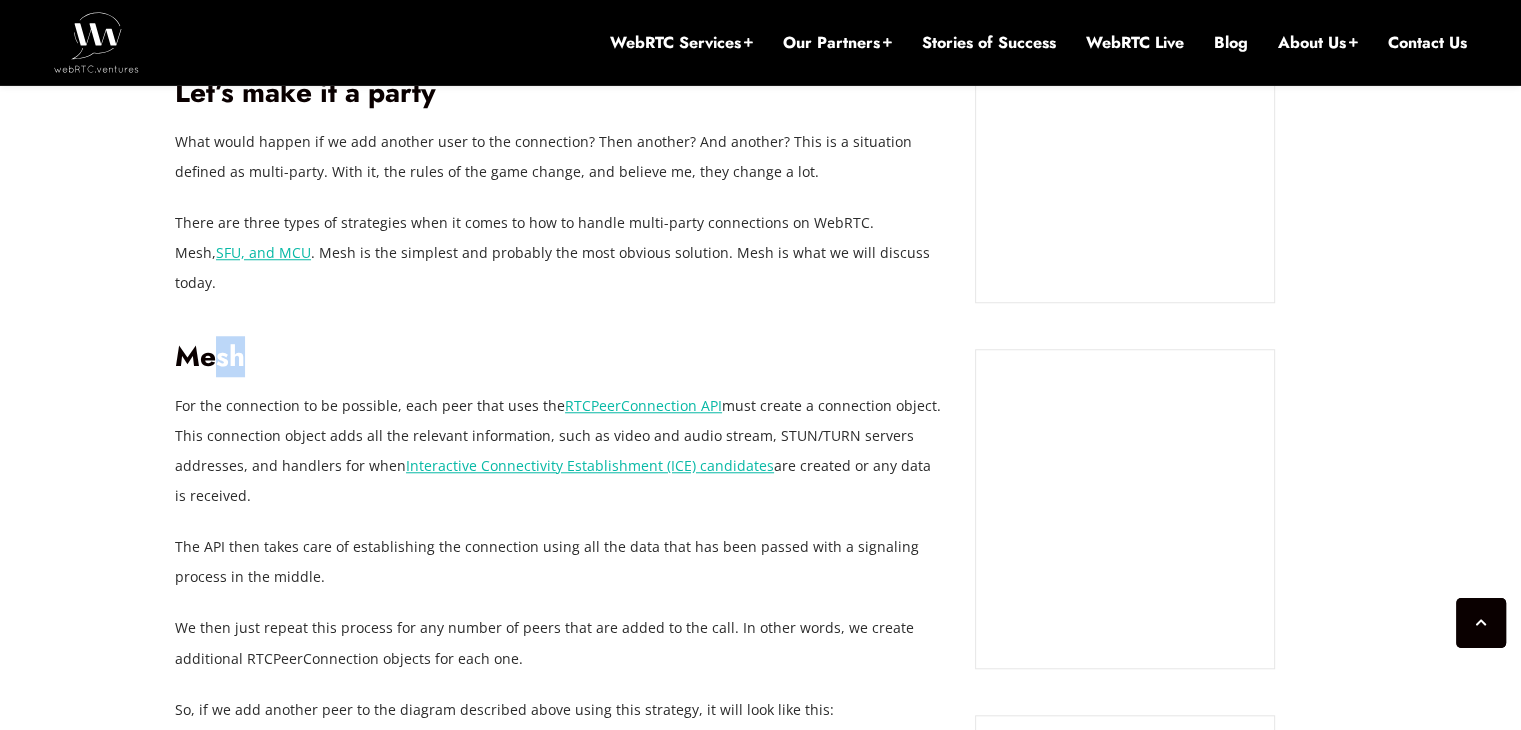 drag, startPoint x: 213, startPoint y: 330, endPoint x: 307, endPoint y: 325, distance: 94.13288 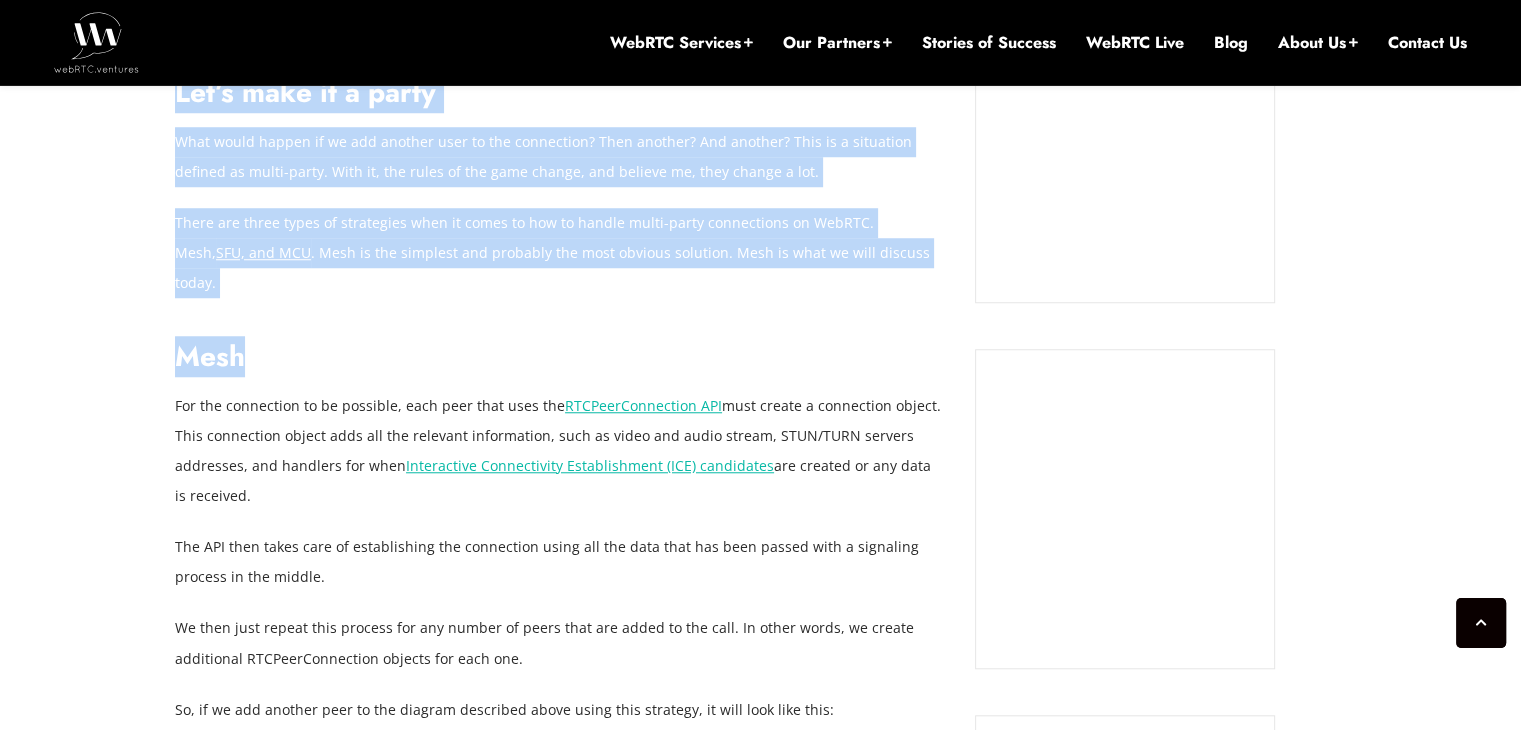 drag, startPoint x: 172, startPoint y: 325, endPoint x: 286, endPoint y: 335, distance: 114.43776 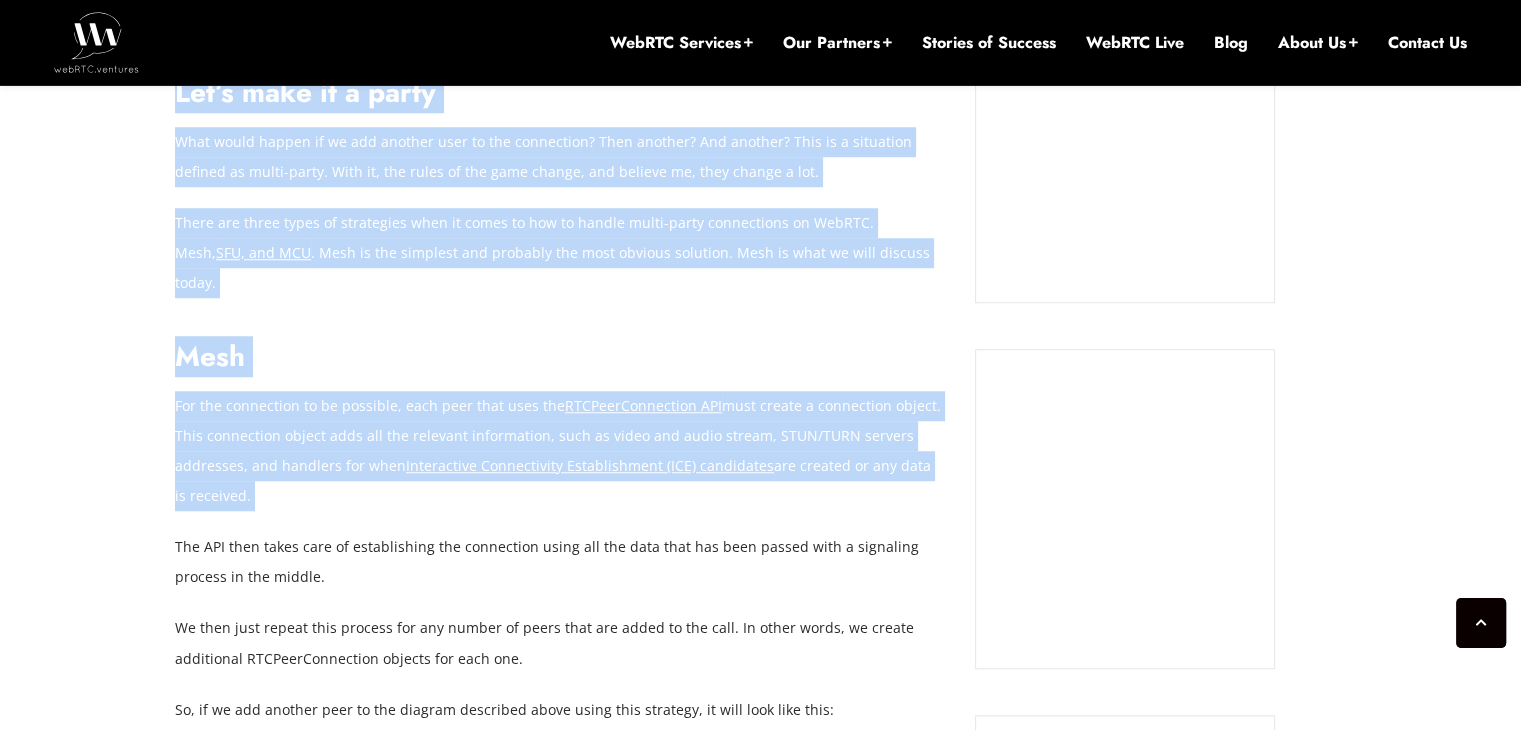 drag, startPoint x: 248, startPoint y: 464, endPoint x: 164, endPoint y: 381, distance: 118.08895 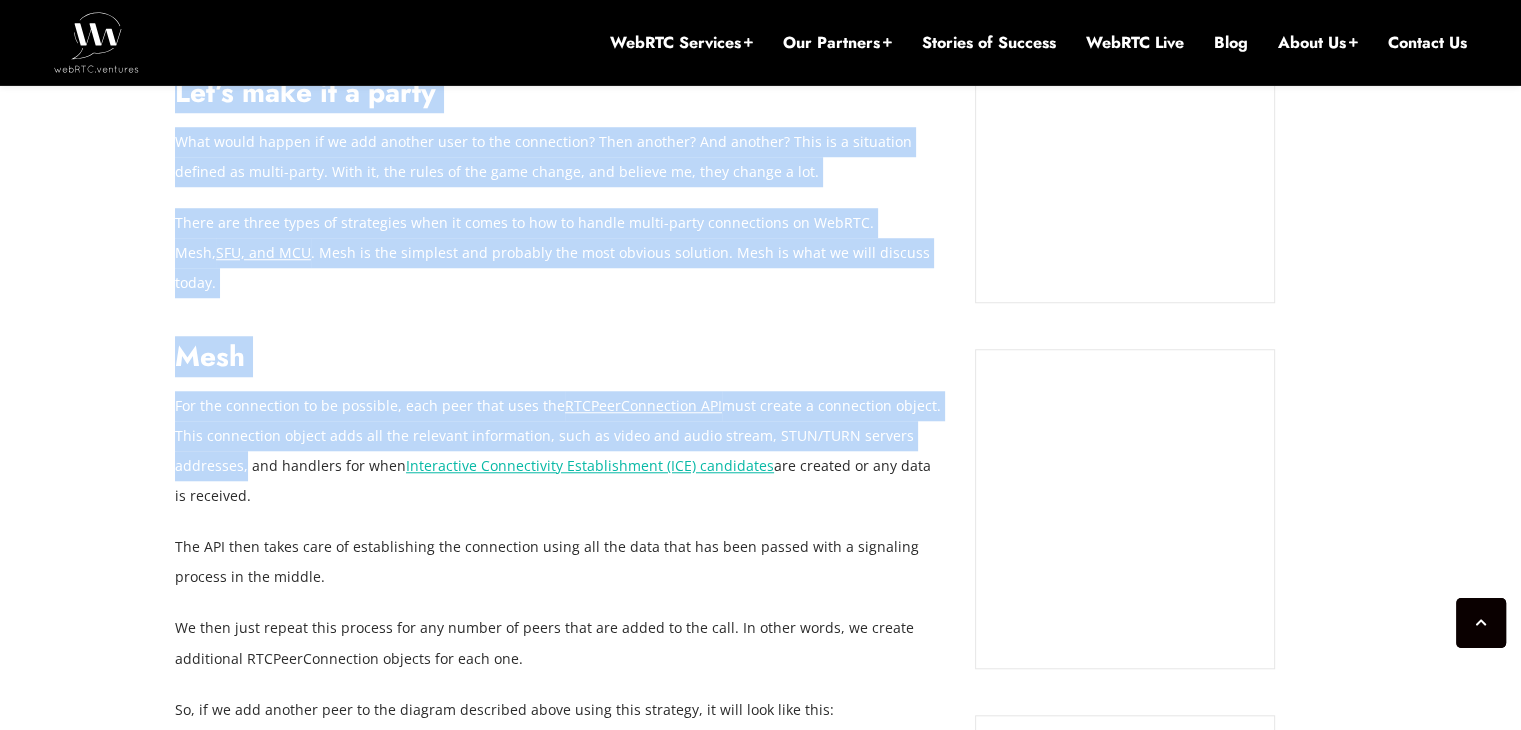drag, startPoint x: 164, startPoint y: 381, endPoint x: 191, endPoint y: 422, distance: 49.09175 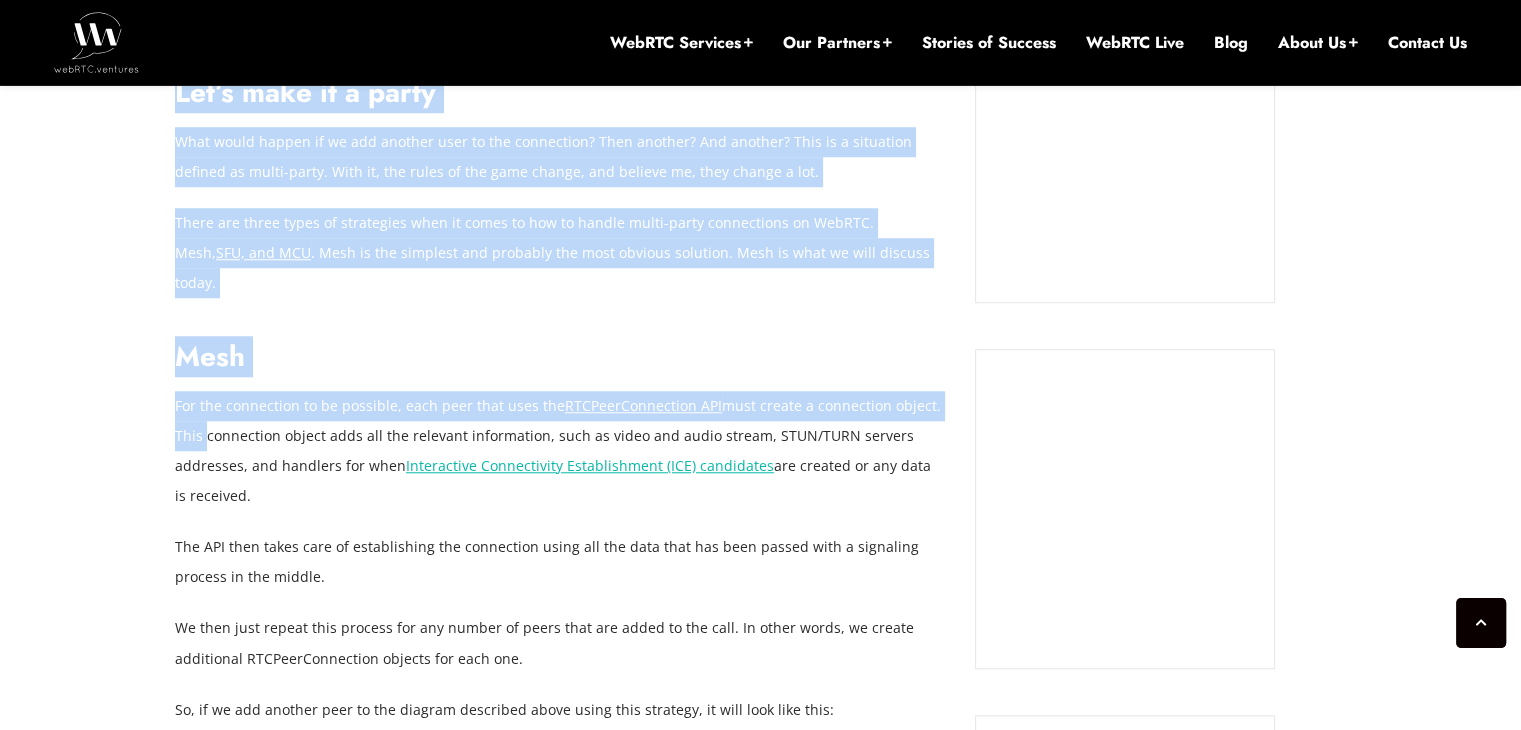 drag, startPoint x: 172, startPoint y: 381, endPoint x: 200, endPoint y: 391, distance: 29.732138 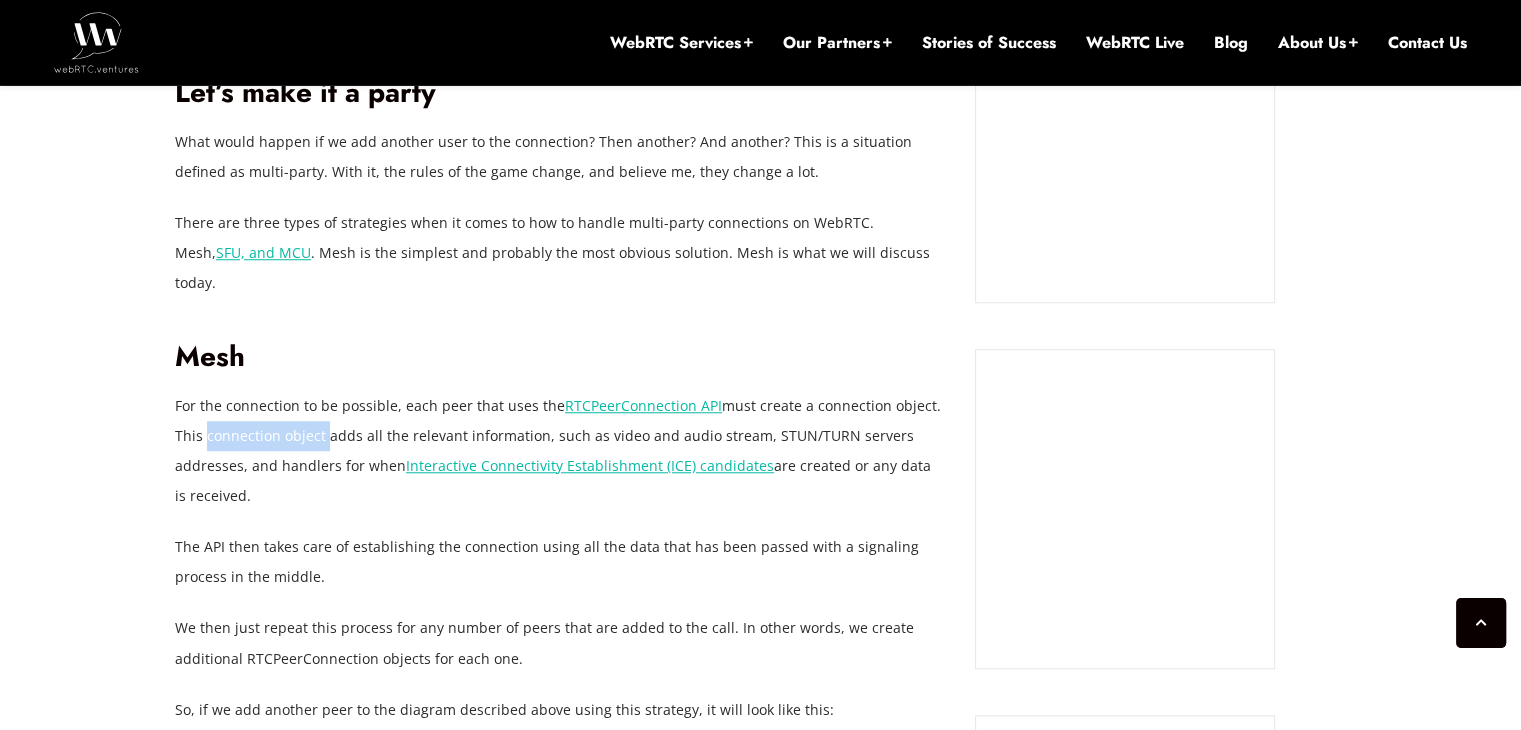drag, startPoint x: 200, startPoint y: 391, endPoint x: 308, endPoint y: 405, distance: 108.903625 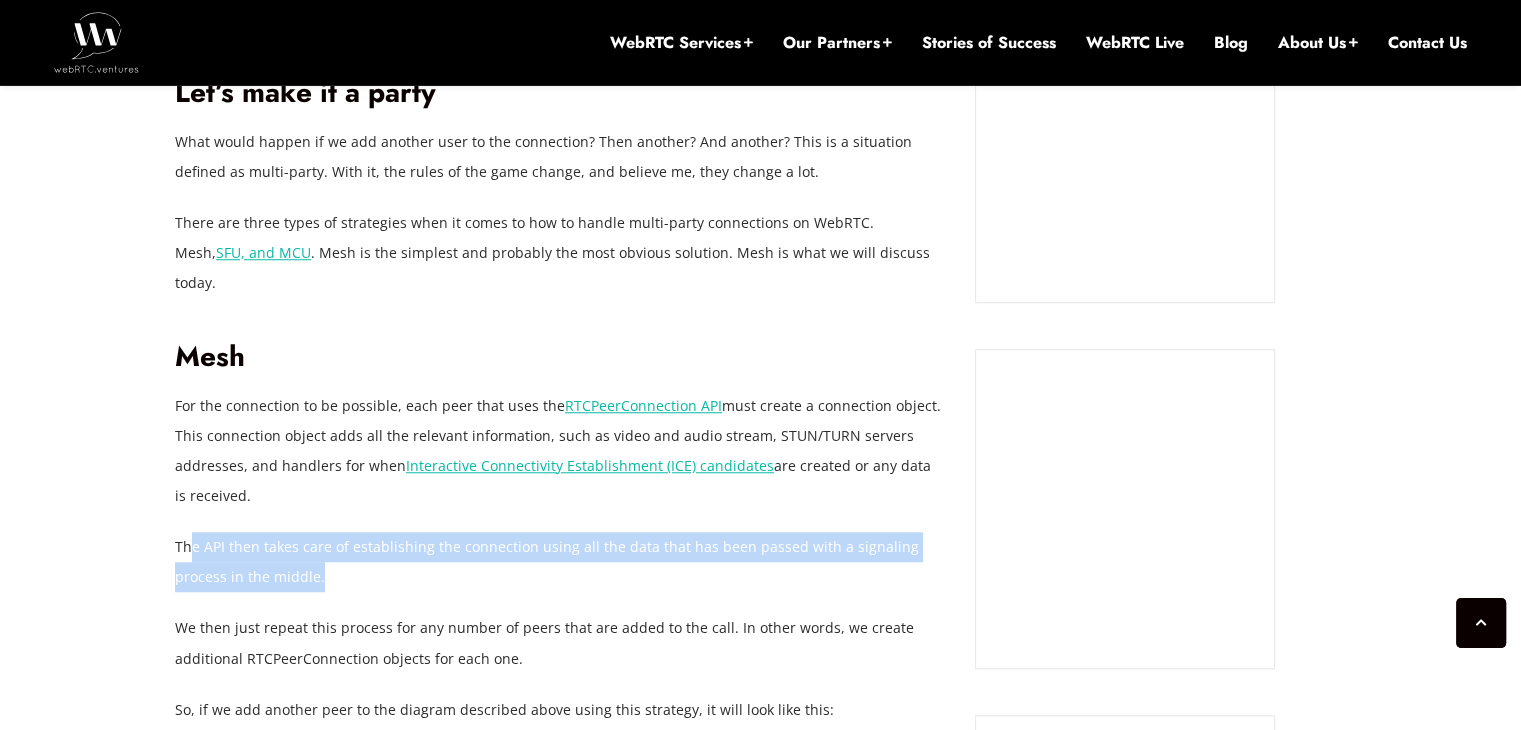 drag, startPoint x: 188, startPoint y: 513, endPoint x: 312, endPoint y: 560, distance: 132.60844 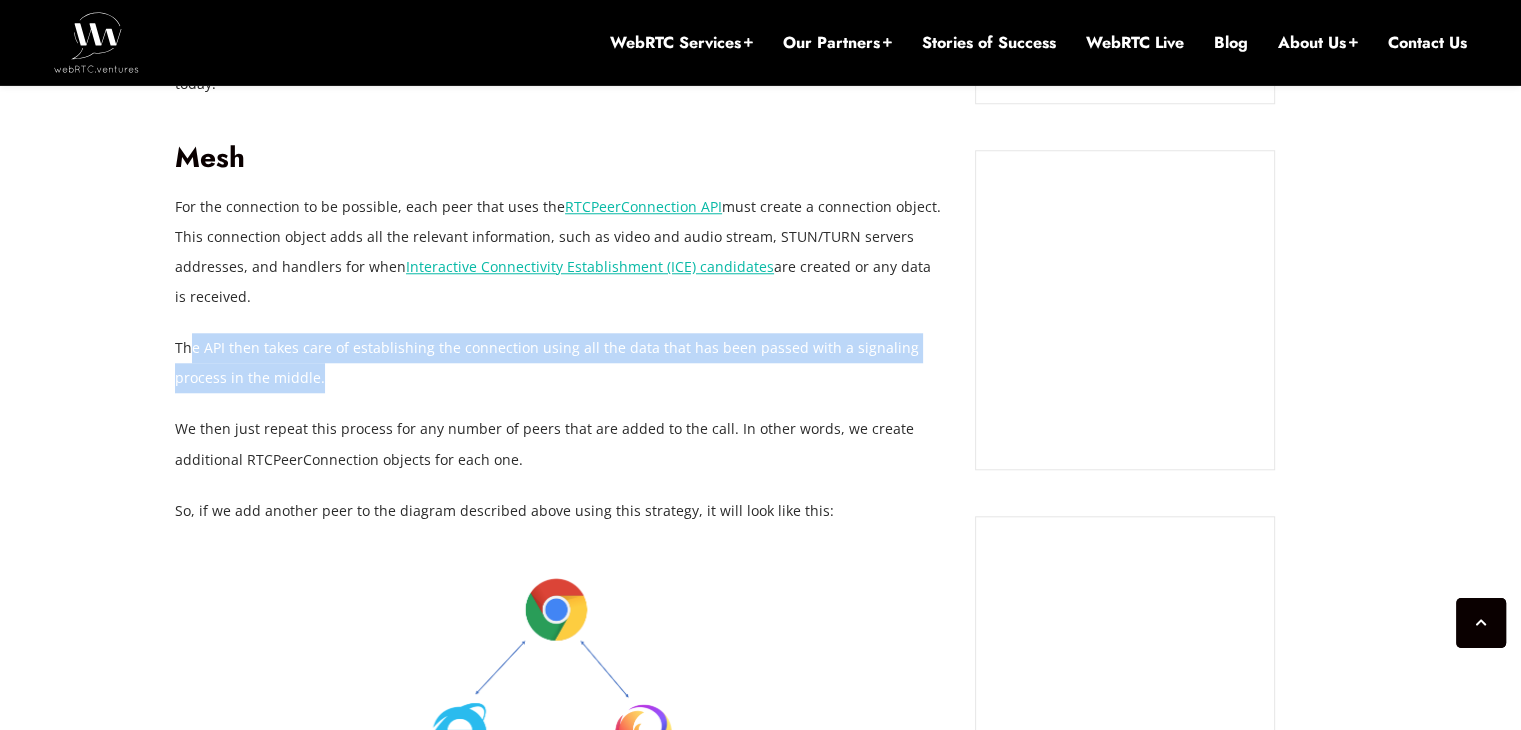scroll, scrollTop: 1822, scrollLeft: 0, axis: vertical 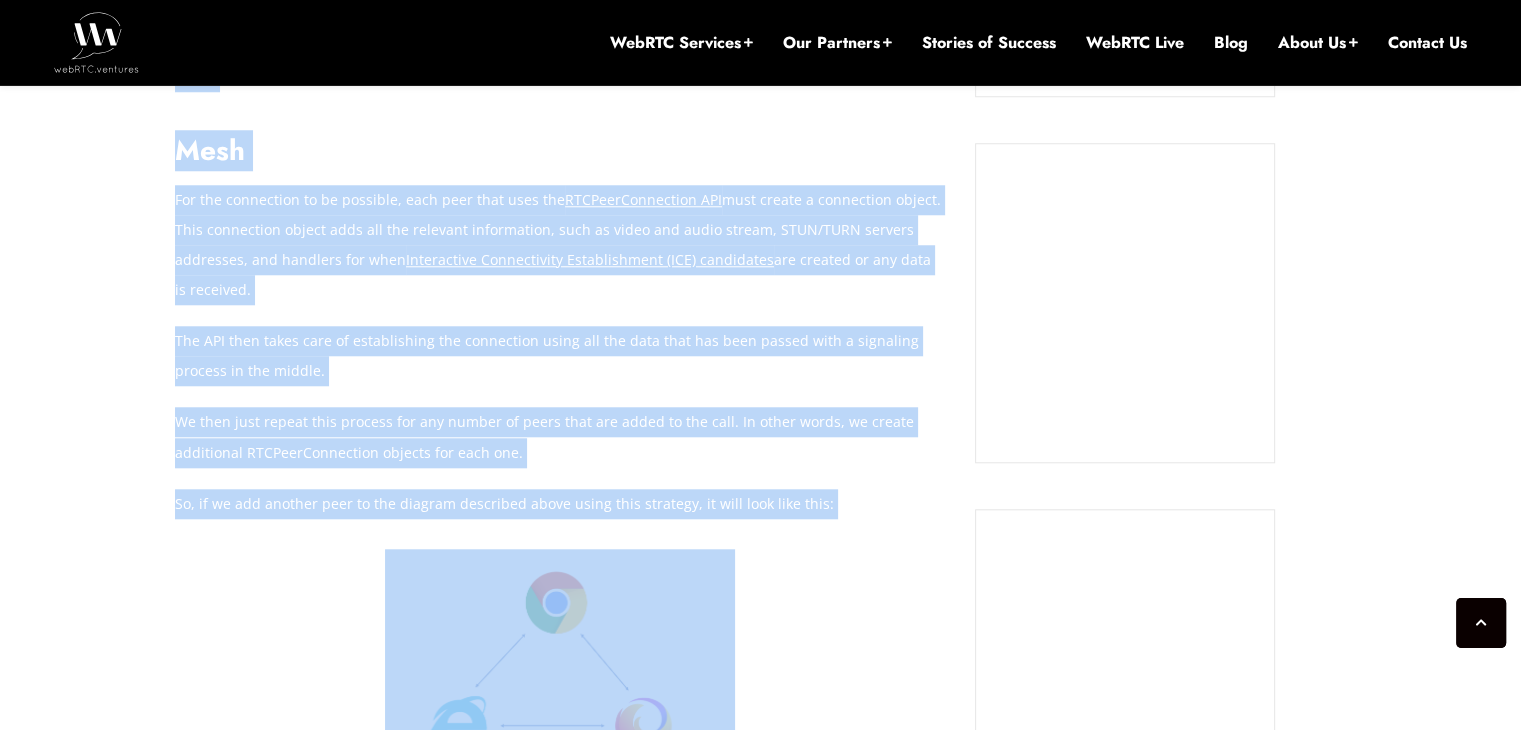 drag, startPoint x: 162, startPoint y: 409, endPoint x: 360, endPoint y: 506, distance: 220.48357 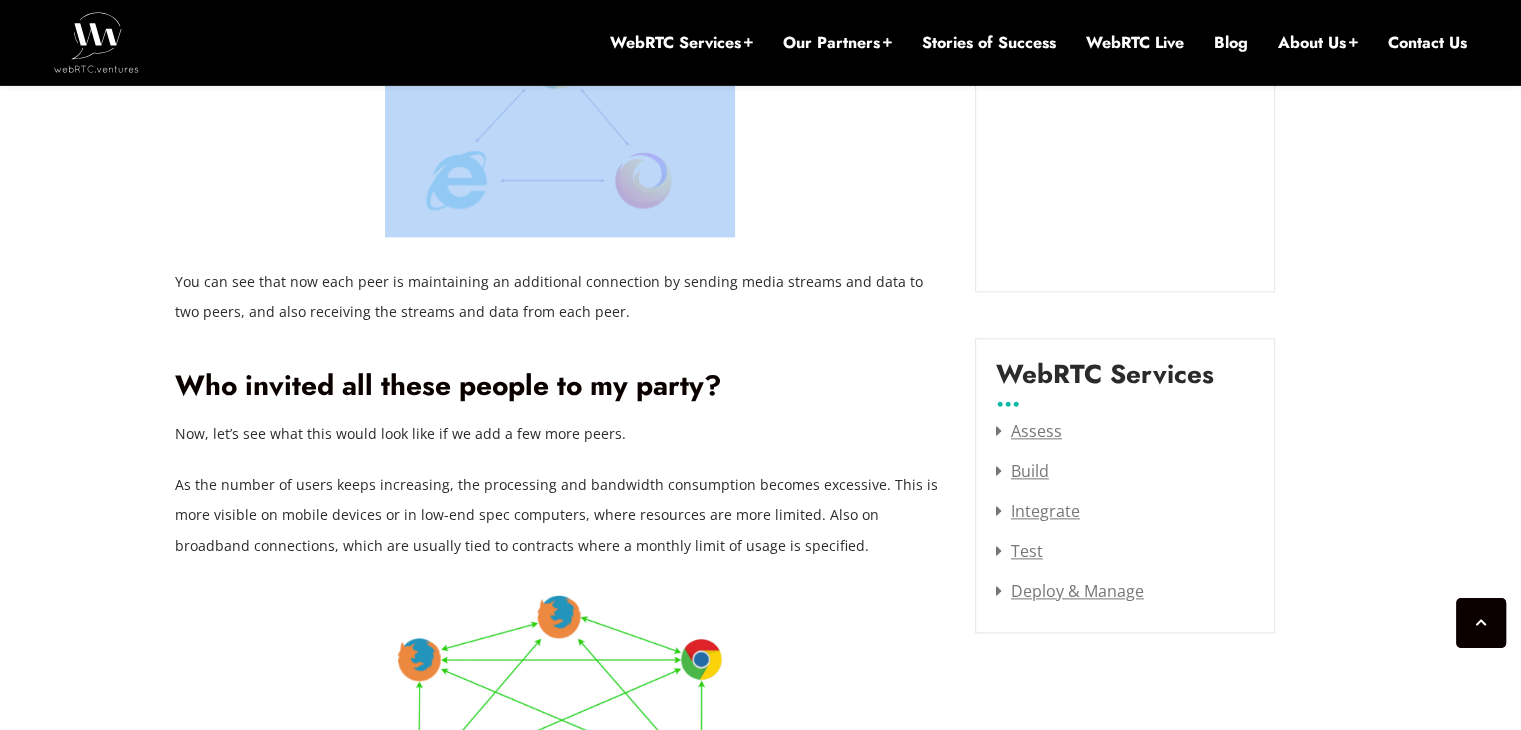 scroll, scrollTop: 2370, scrollLeft: 0, axis: vertical 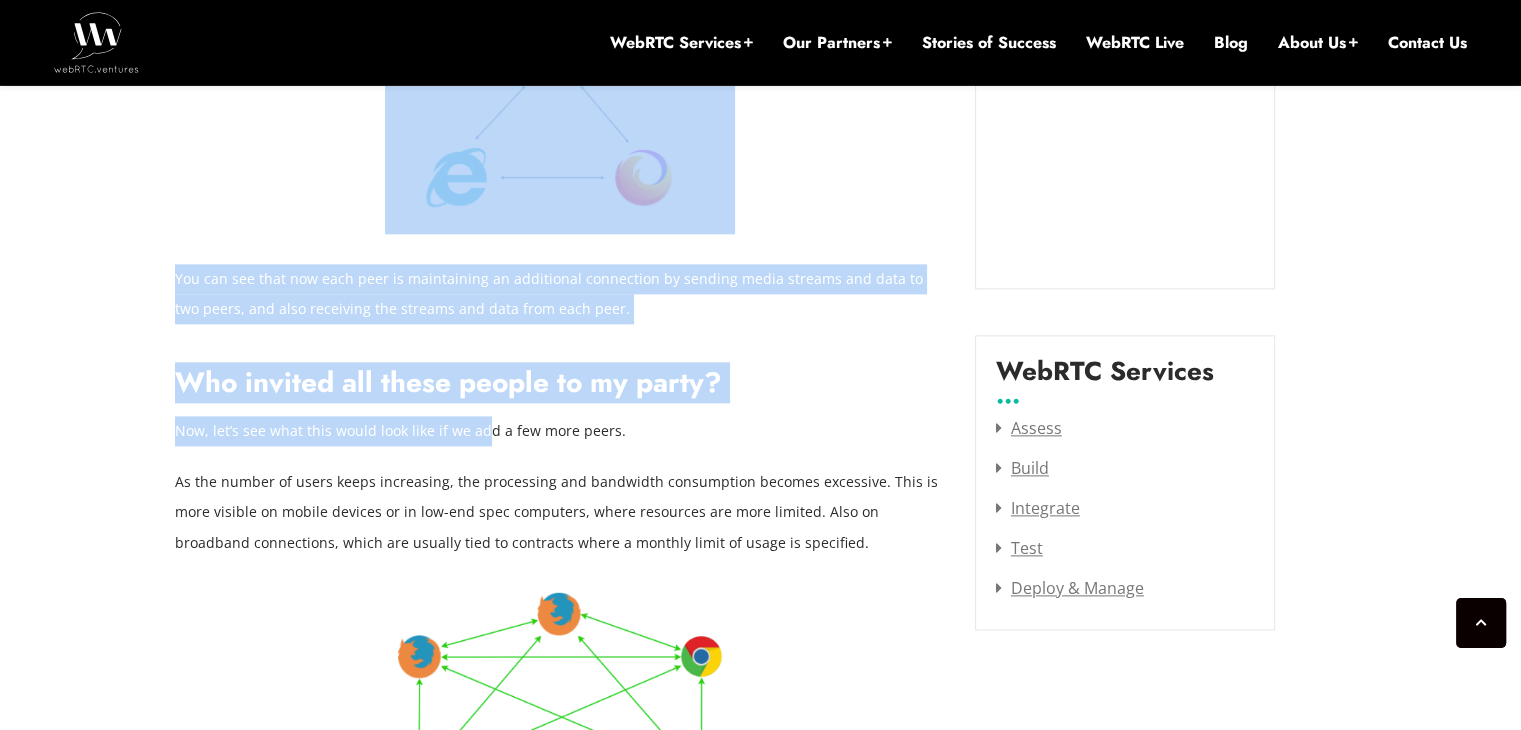 drag, startPoint x: 164, startPoint y: 382, endPoint x: 486, endPoint y: 405, distance: 322.82037 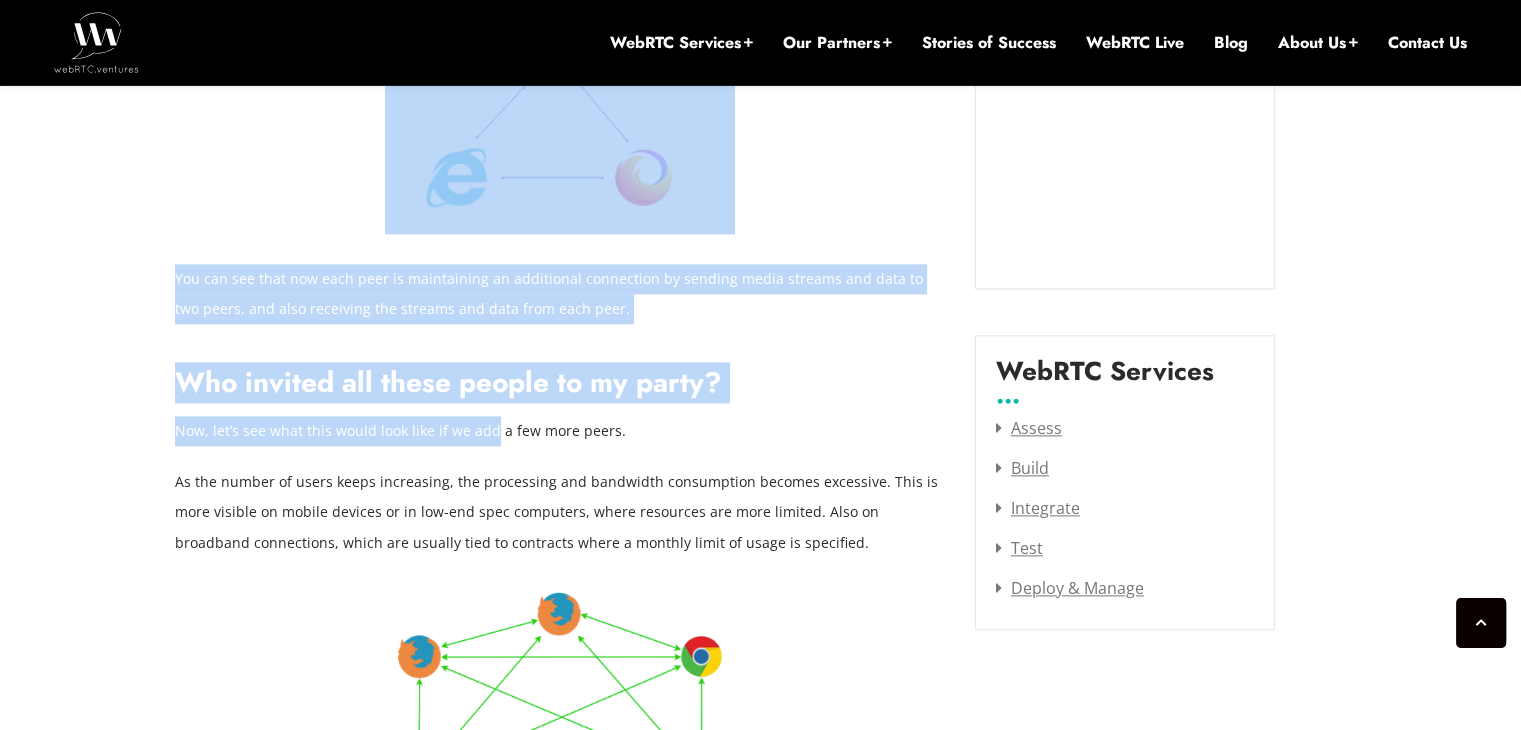 click on "Now, let’s see what this would look like if we add a few more peers." at bounding box center [560, 431] 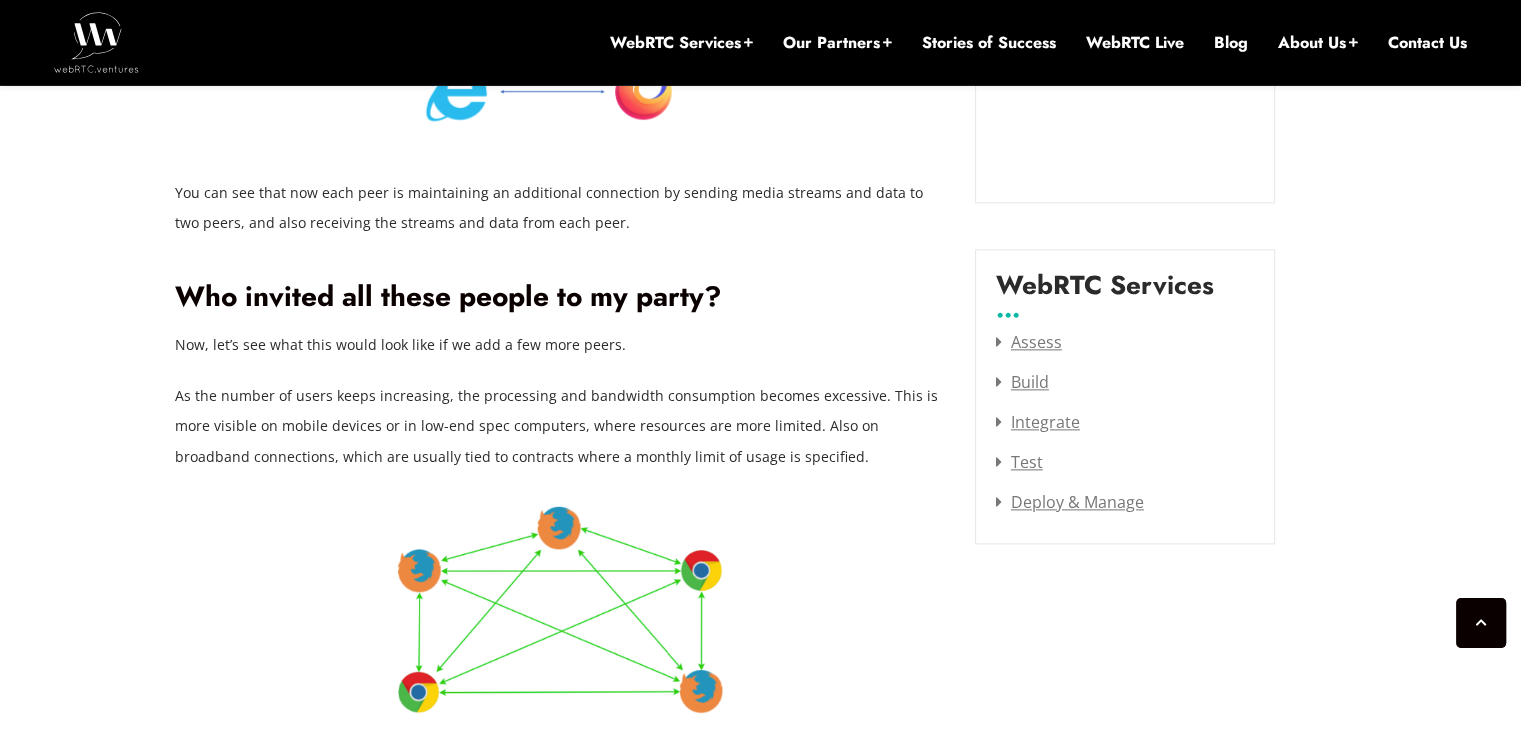 scroll, scrollTop: 2472, scrollLeft: 0, axis: vertical 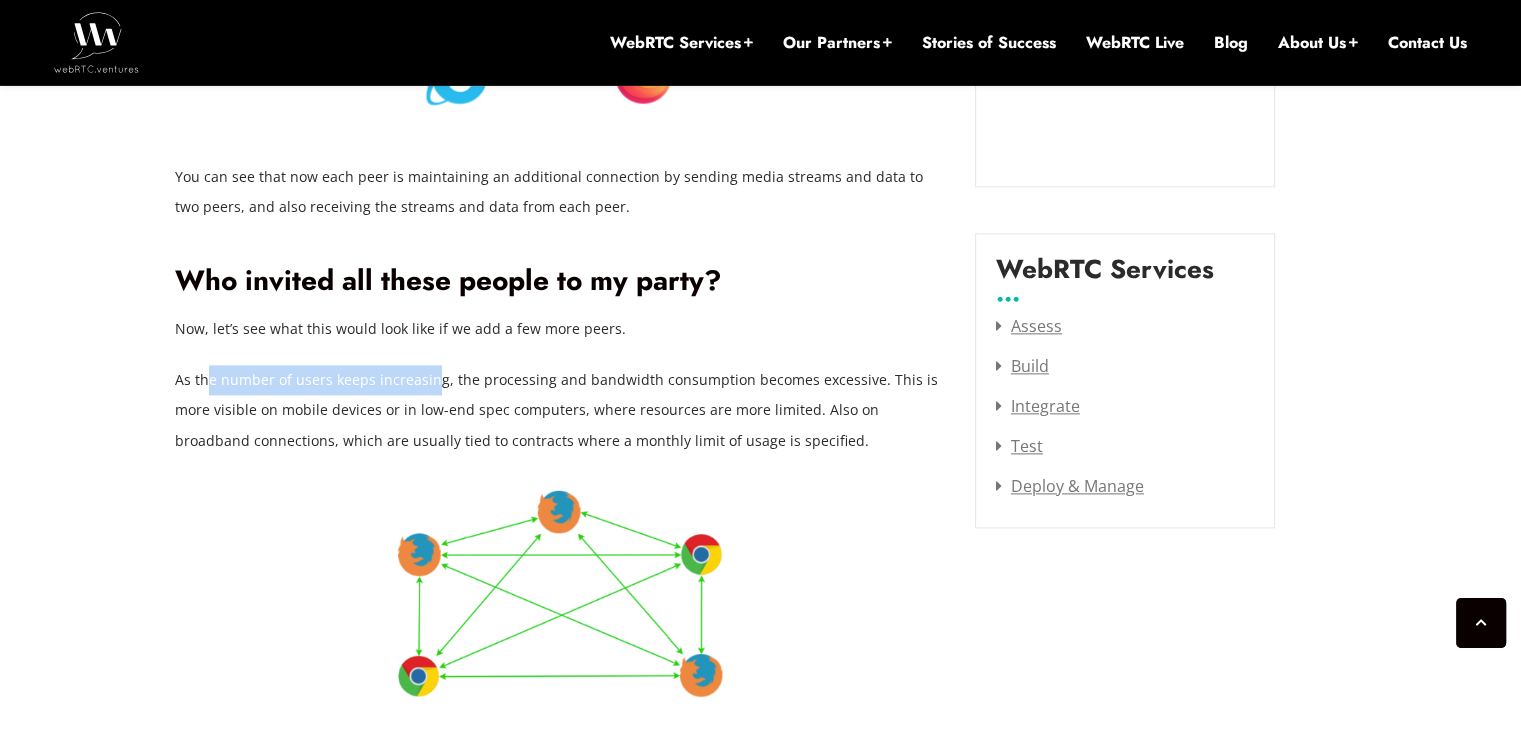 drag, startPoint x: 211, startPoint y: 340, endPoint x: 436, endPoint y: 355, distance: 225.49945 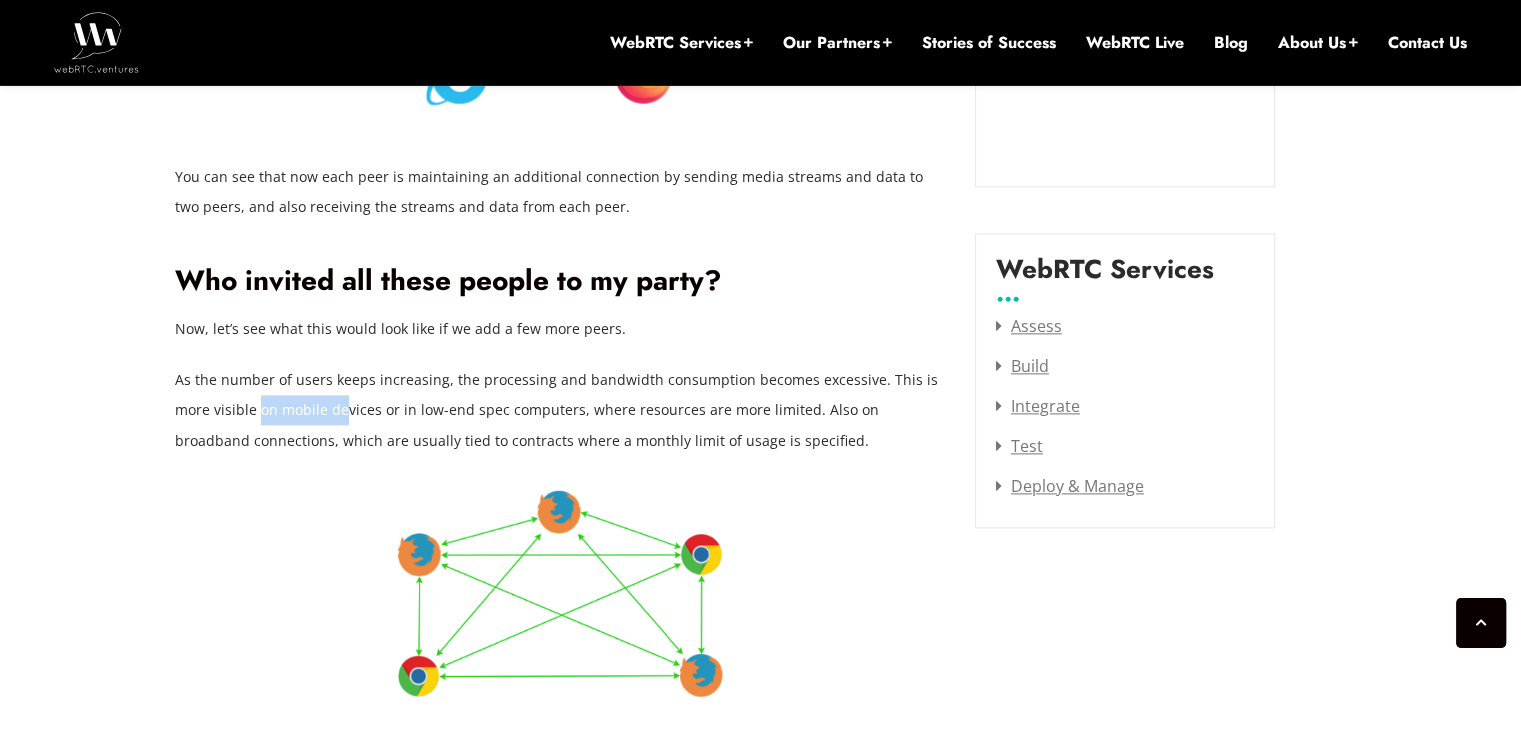 drag, startPoint x: 259, startPoint y: 382, endPoint x: 340, endPoint y: 370, distance: 81.88406 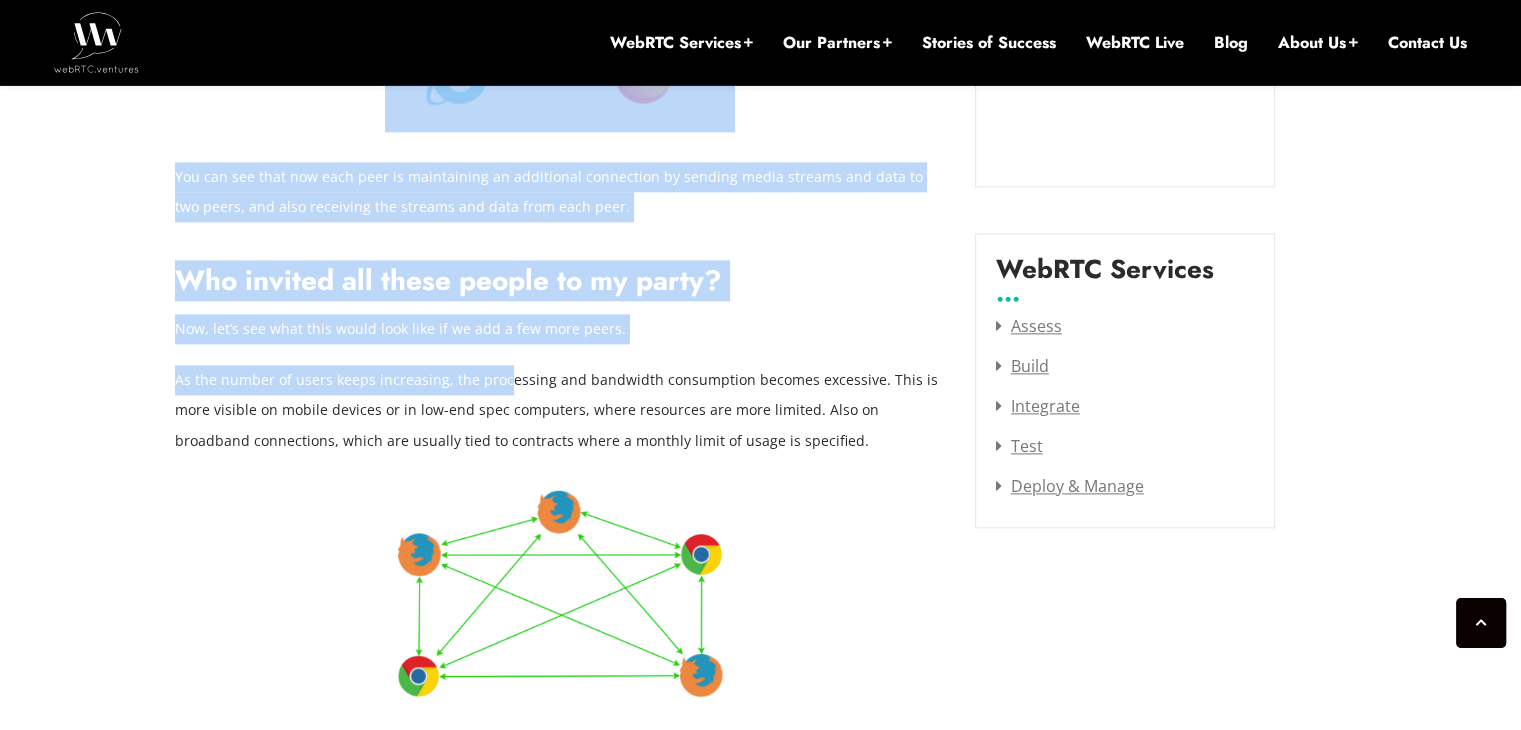 drag, startPoint x: 166, startPoint y: 286, endPoint x: 512, endPoint y: 327, distance: 348.42072 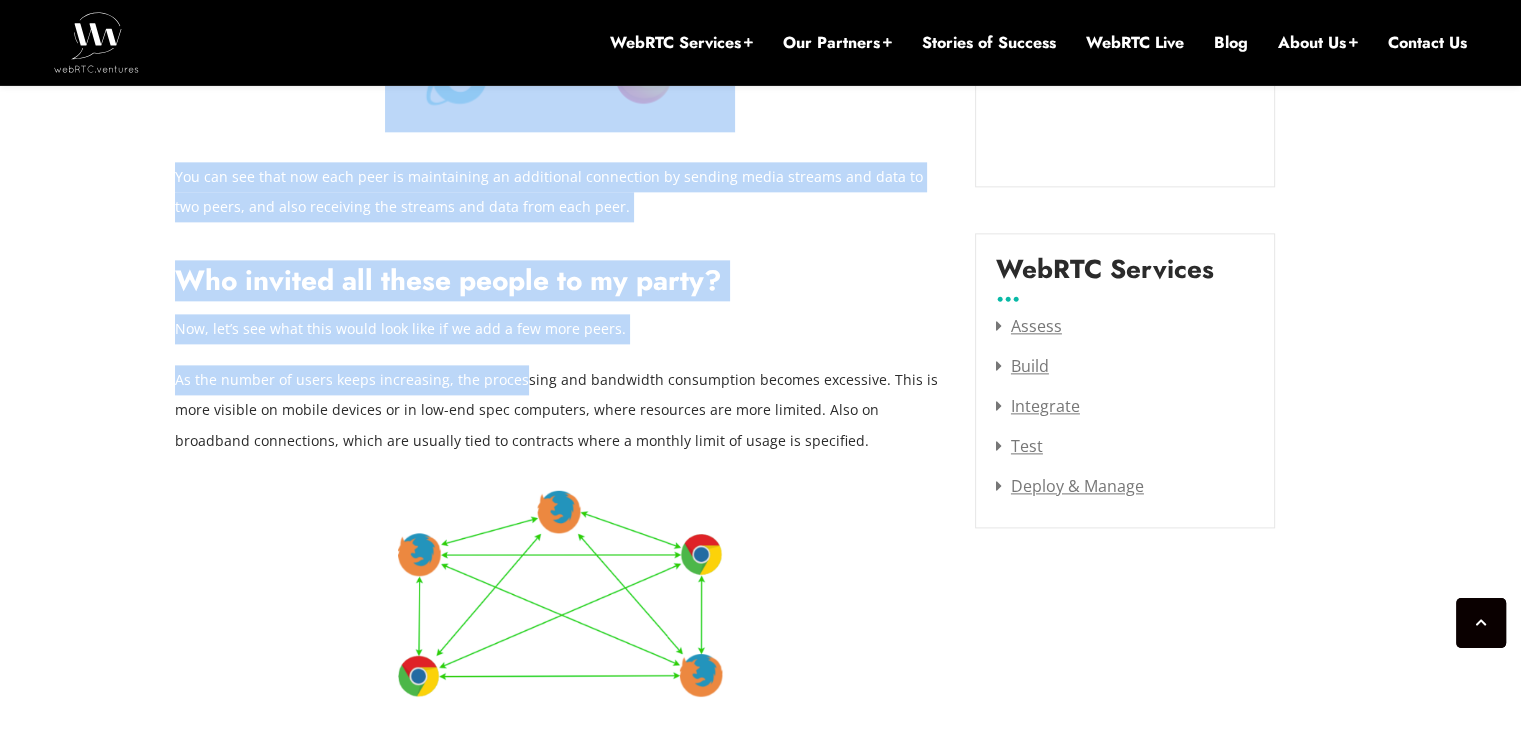 click on "In its simplest incarnation, WebRTC allows you to set up a live peer-to-peer connection between two browsers to exchange private video, audio, and data between them. It looks like this:
WebRTC in its simplest form
Of course, you and I both know that we also need signaling and a couple of STUN/TURN servers to do the trick. For now, let’s leave out these components. Just remember that they are still there!
Let’s make it a party
What would happen if we add another user to the connection? Then another? And another? This is a situation defined as multi-party. With it, the rules of the game change, and believe me, they change a lot.
There are three types of strategies when it comes to how to handle multi-party connections on WebRTC. Mesh, SFU, and MCU . Mesh is the simplest and probably the most obvious solution. Mesh is what we will discuss today.
Mesh
For the connection to be possible, each peer that uses the RTCPeerConnection API" at bounding box center [560, 34] 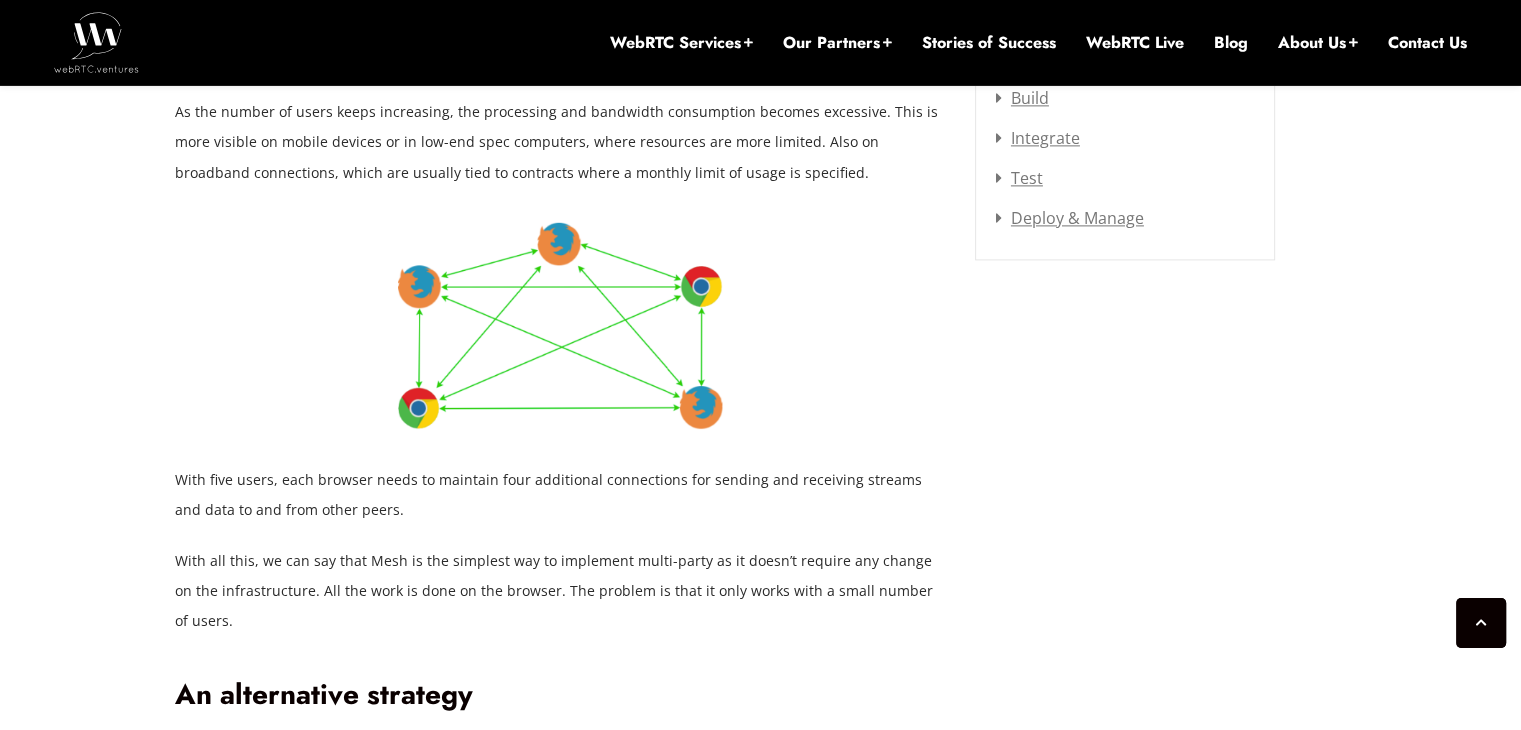 scroll, scrollTop: 2747, scrollLeft: 0, axis: vertical 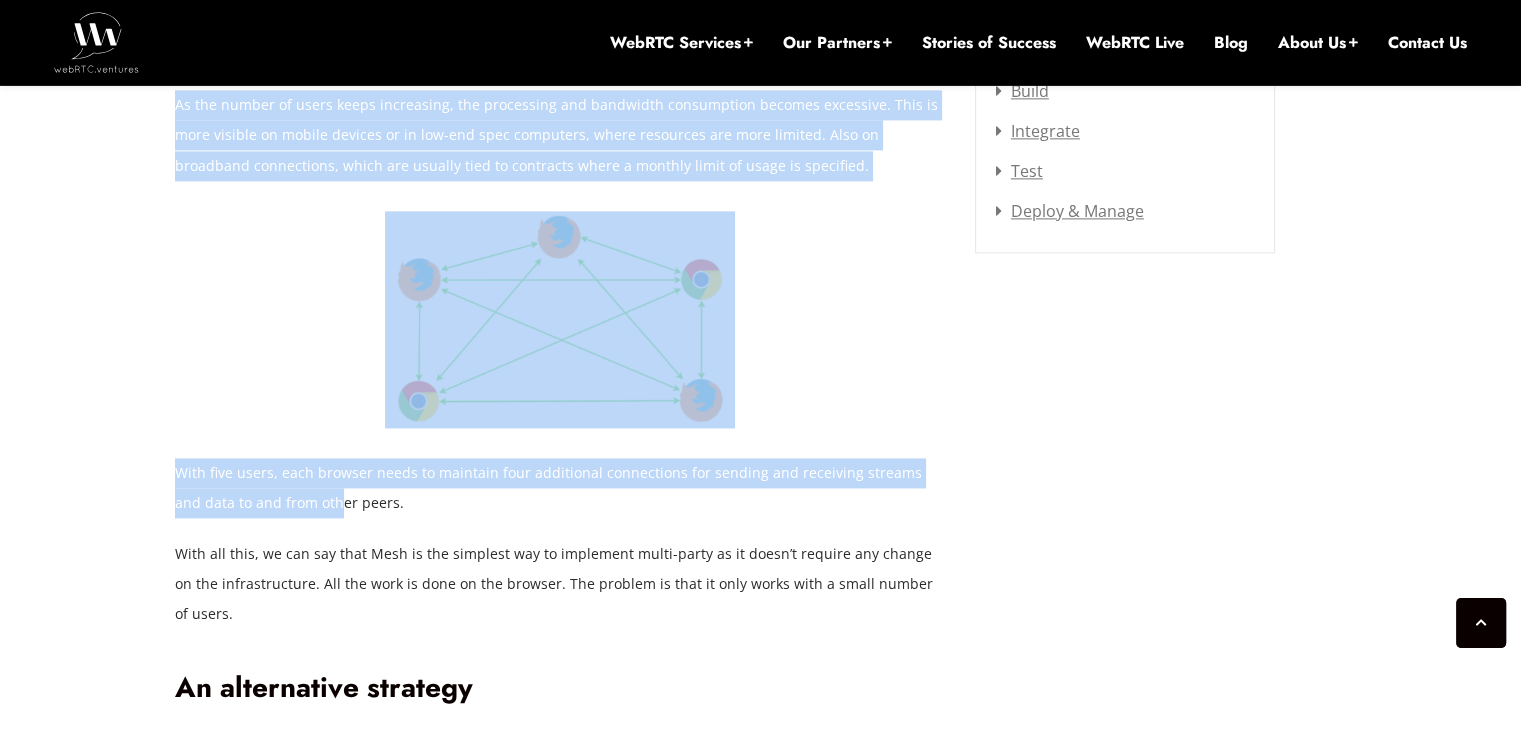 drag, startPoint x: 160, startPoint y: 422, endPoint x: 312, endPoint y: 460, distance: 156.67801 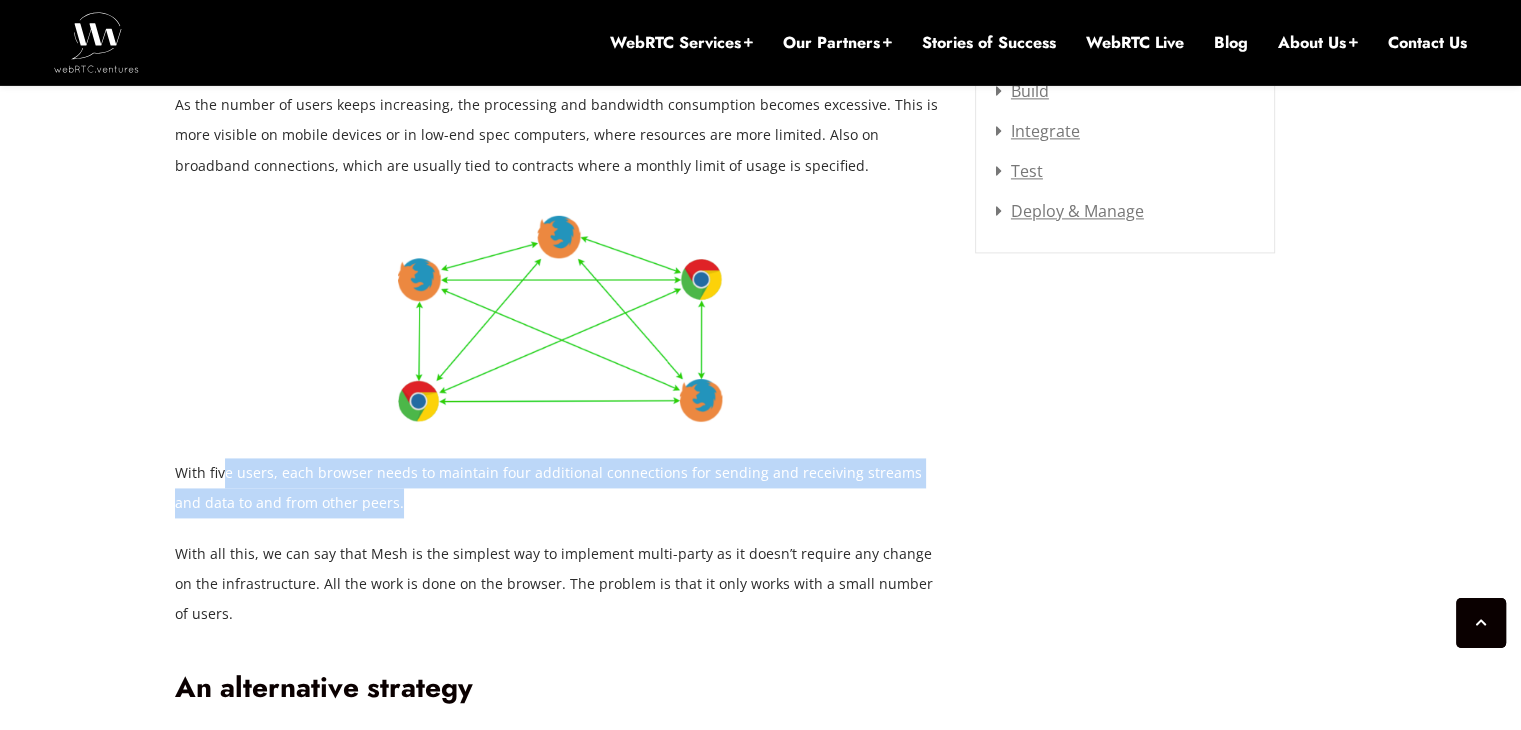 drag, startPoint x: 368, startPoint y: 465, endPoint x: 223, endPoint y: 431, distance: 148.93288 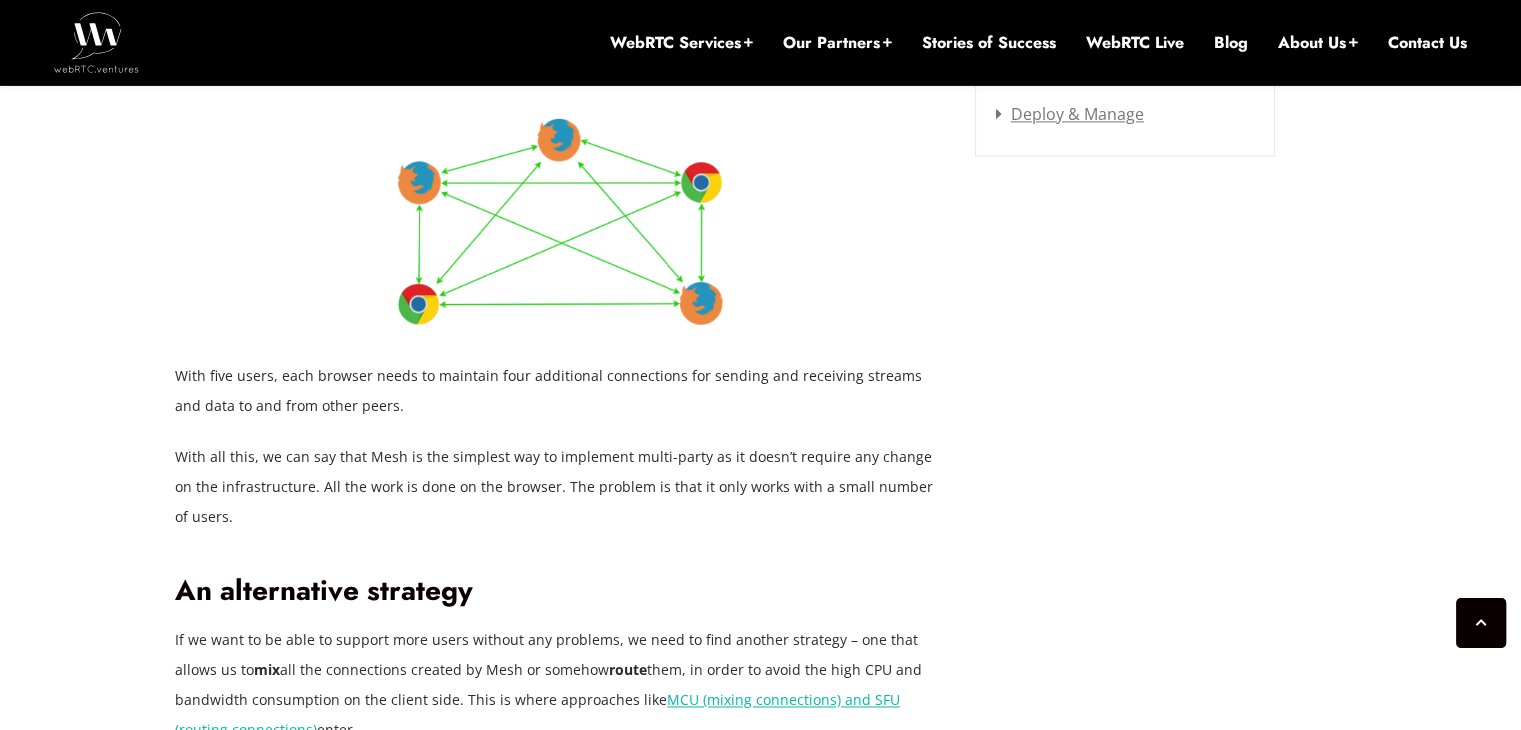 scroll, scrollTop: 2856, scrollLeft: 0, axis: vertical 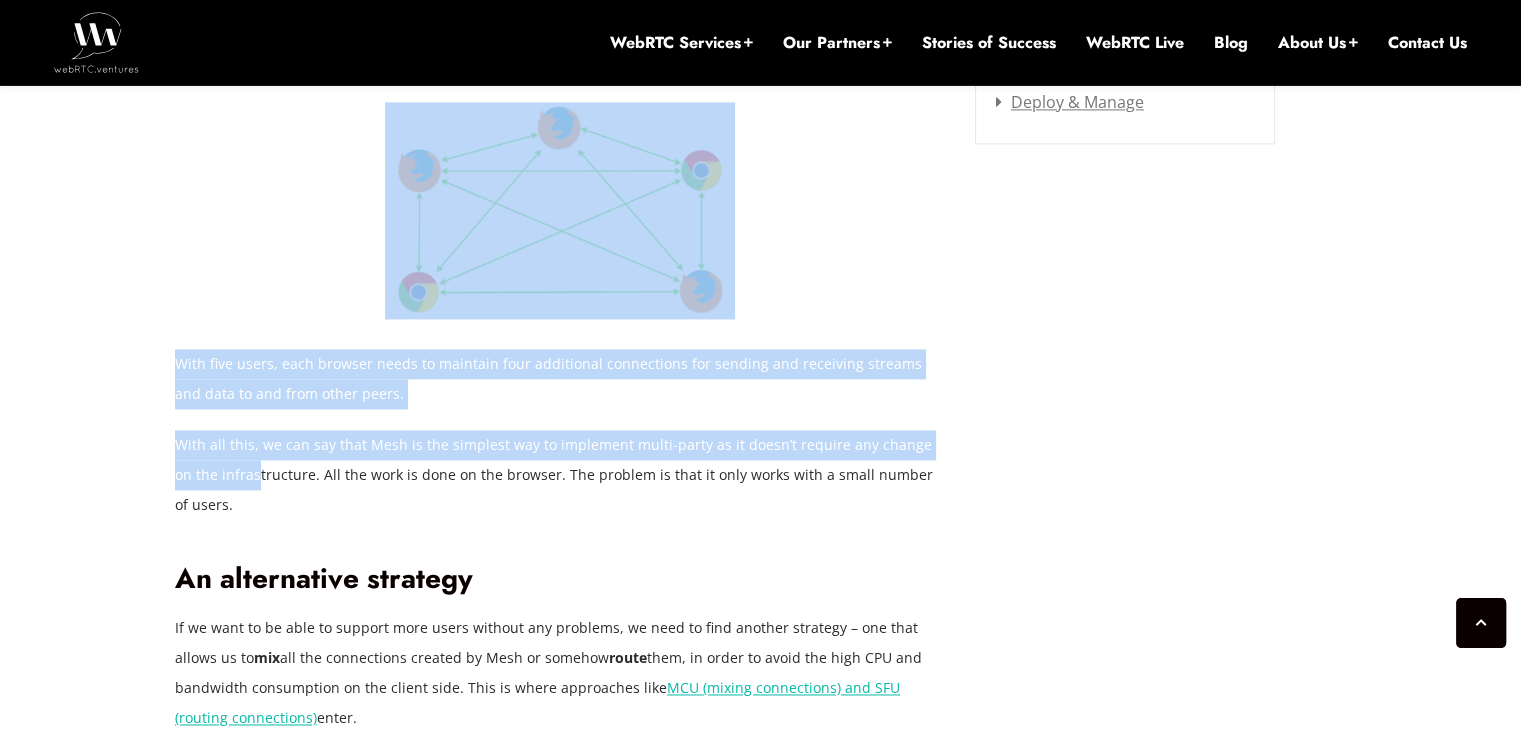 drag, startPoint x: 173, startPoint y: 413, endPoint x: 241, endPoint y: 450, distance: 77.41447 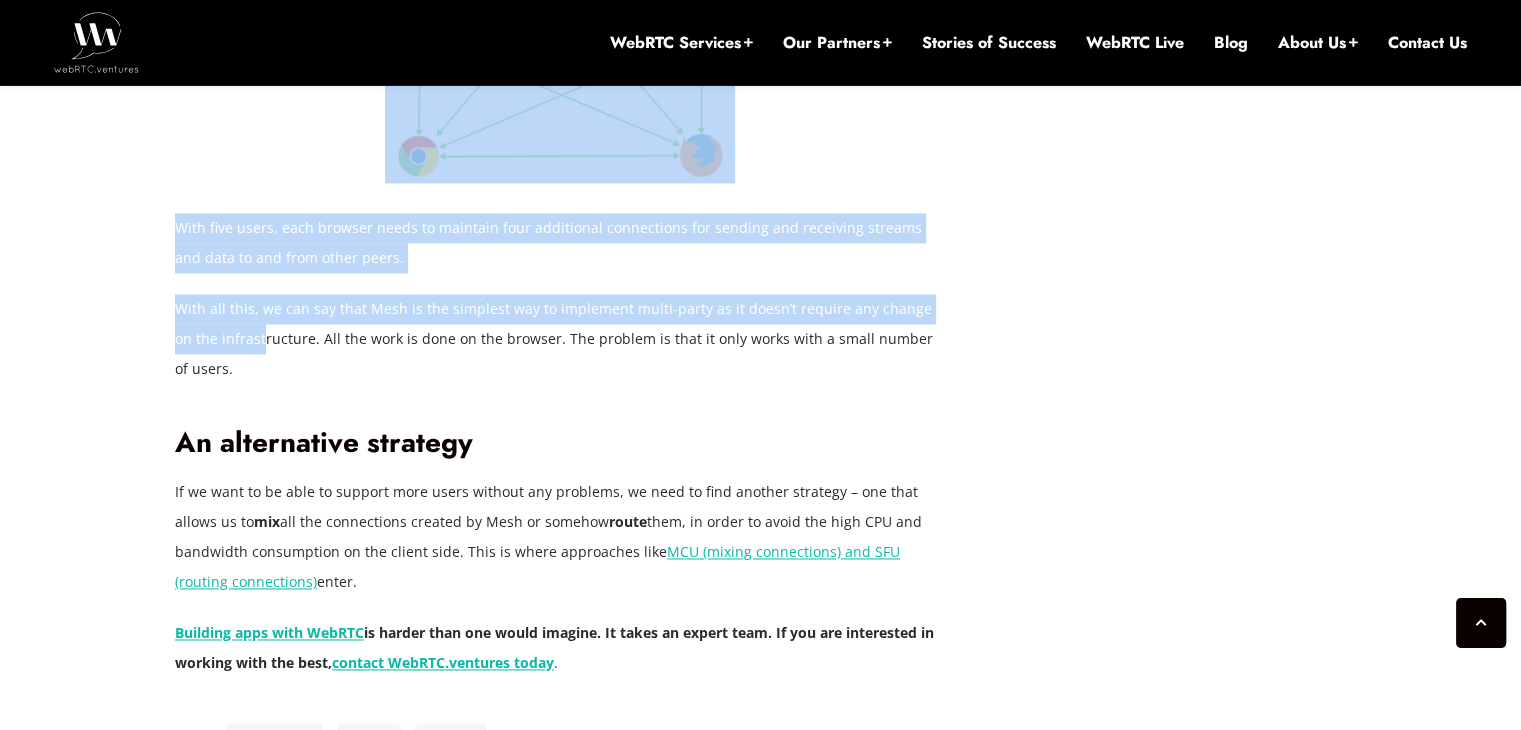 scroll, scrollTop: 2996, scrollLeft: 0, axis: vertical 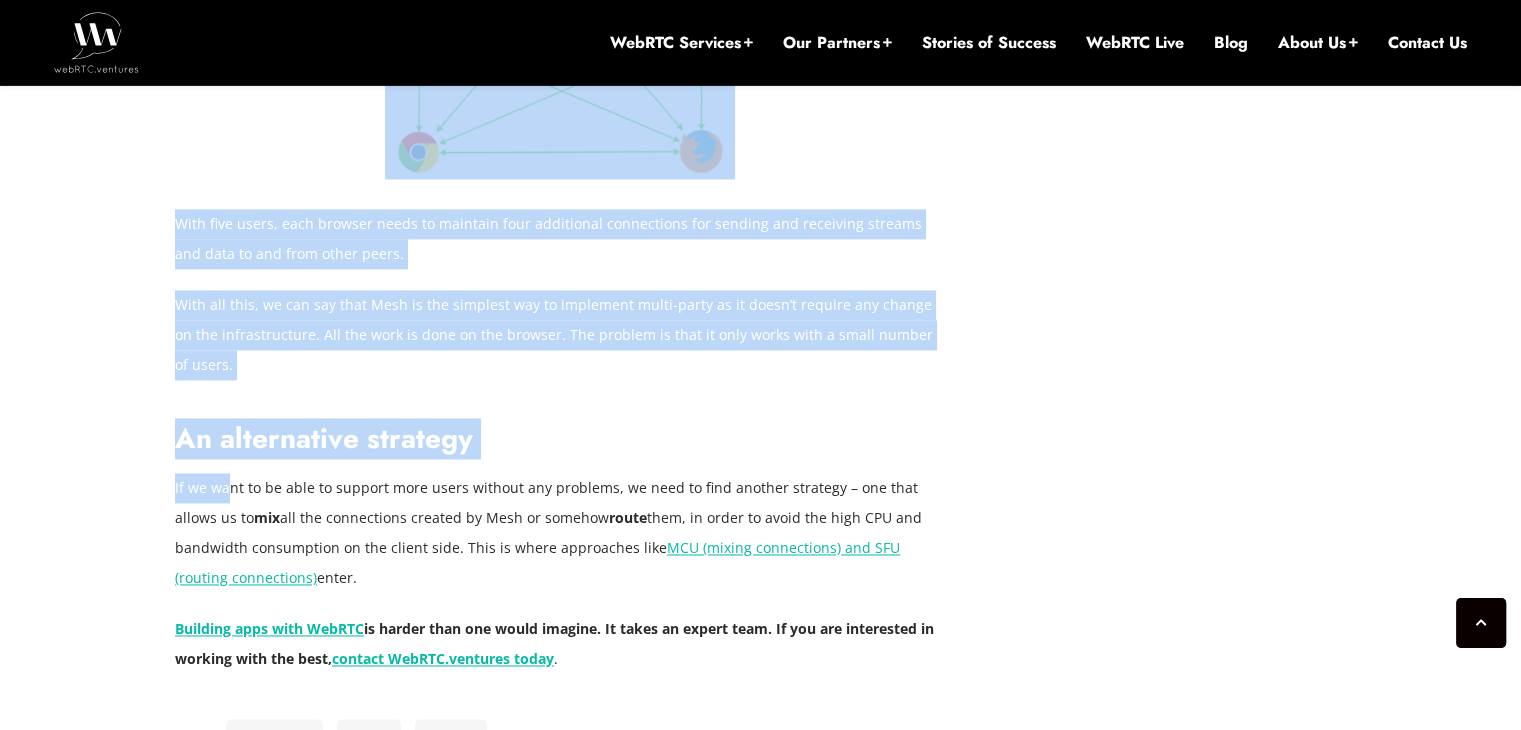 drag, startPoint x: 144, startPoint y: 447, endPoint x: 226, endPoint y: 448, distance: 82.006096 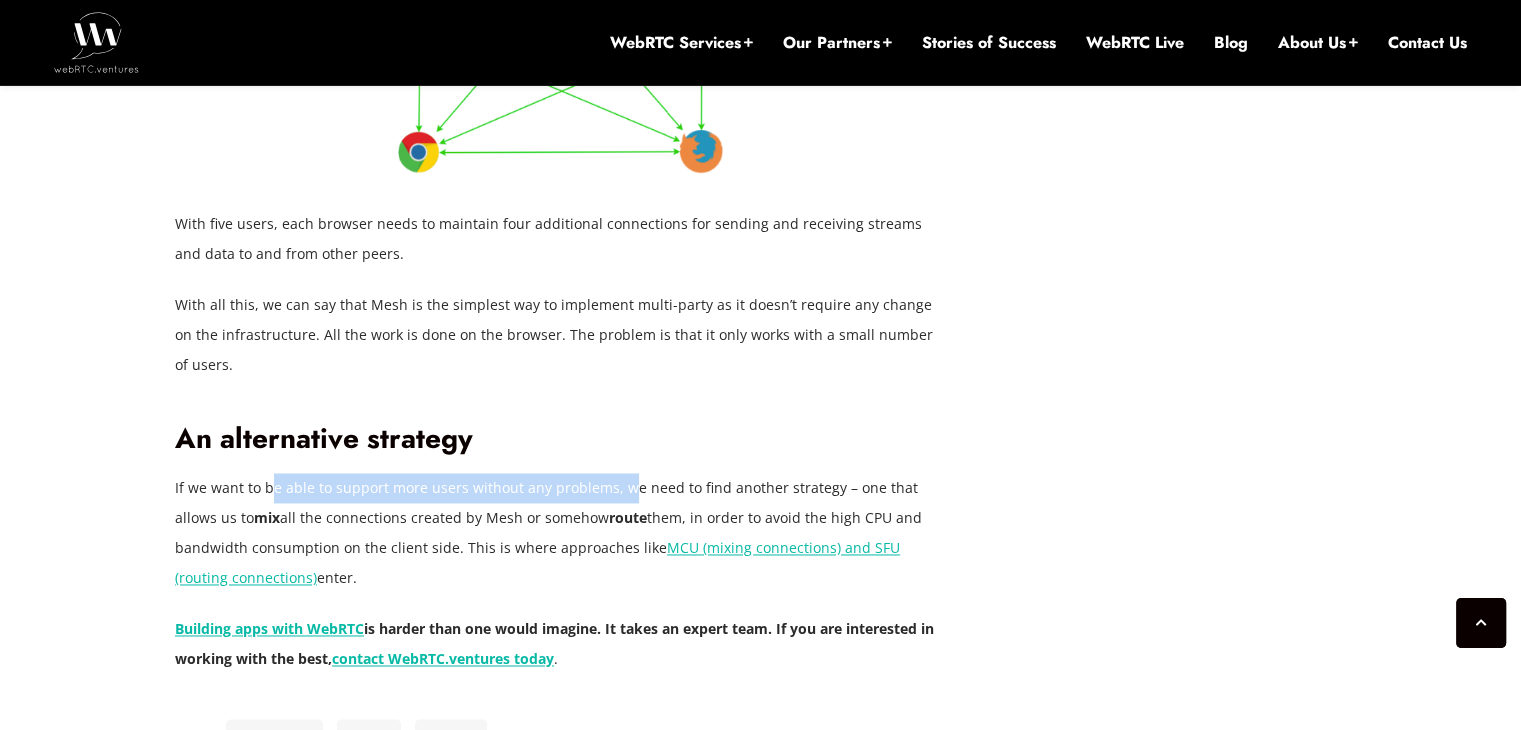 drag, startPoint x: 272, startPoint y: 452, endPoint x: 624, endPoint y: 454, distance: 352.00568 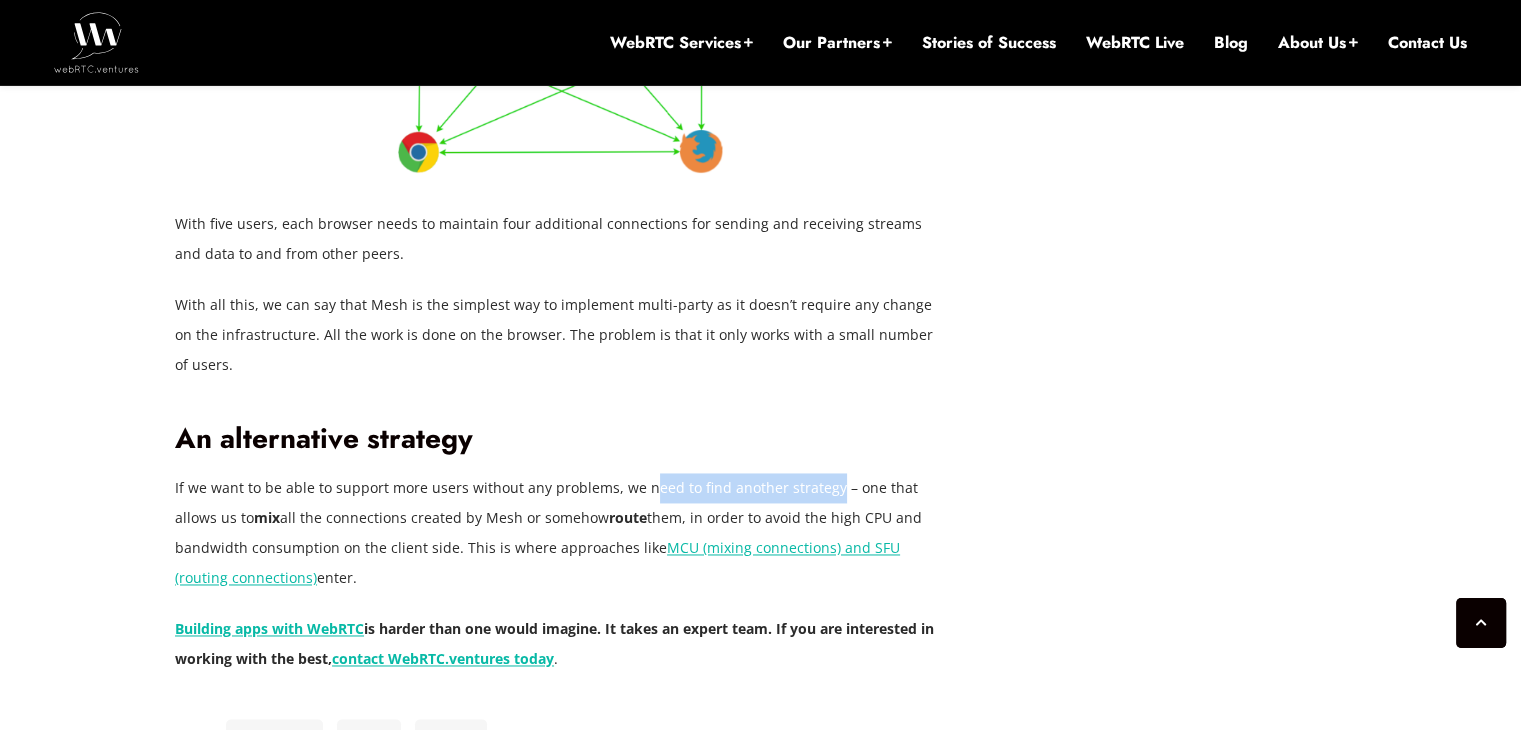 drag, startPoint x: 644, startPoint y: 450, endPoint x: 824, endPoint y: 465, distance: 180.62392 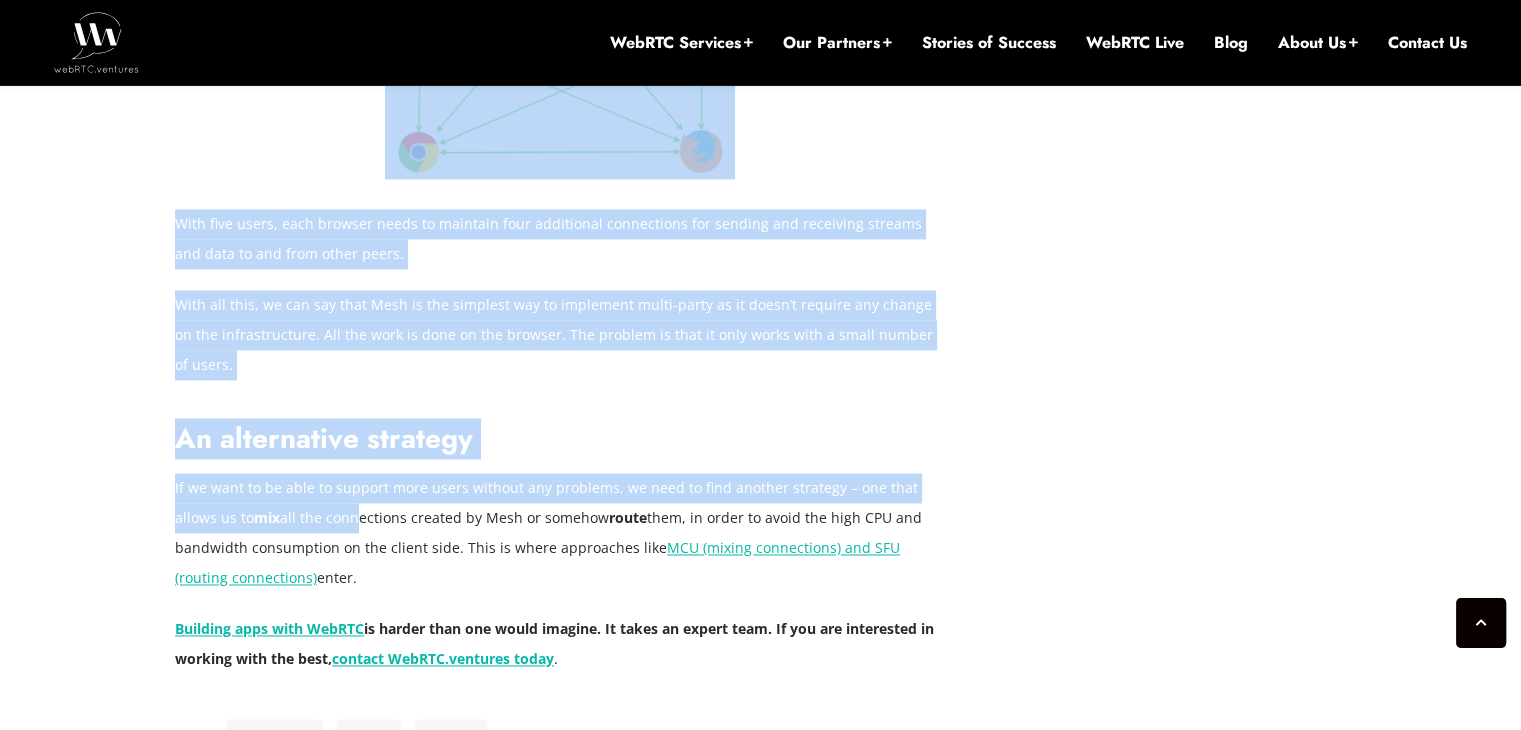 drag, startPoint x: 172, startPoint y: 491, endPoint x: 314, endPoint y: 495, distance: 142.05632 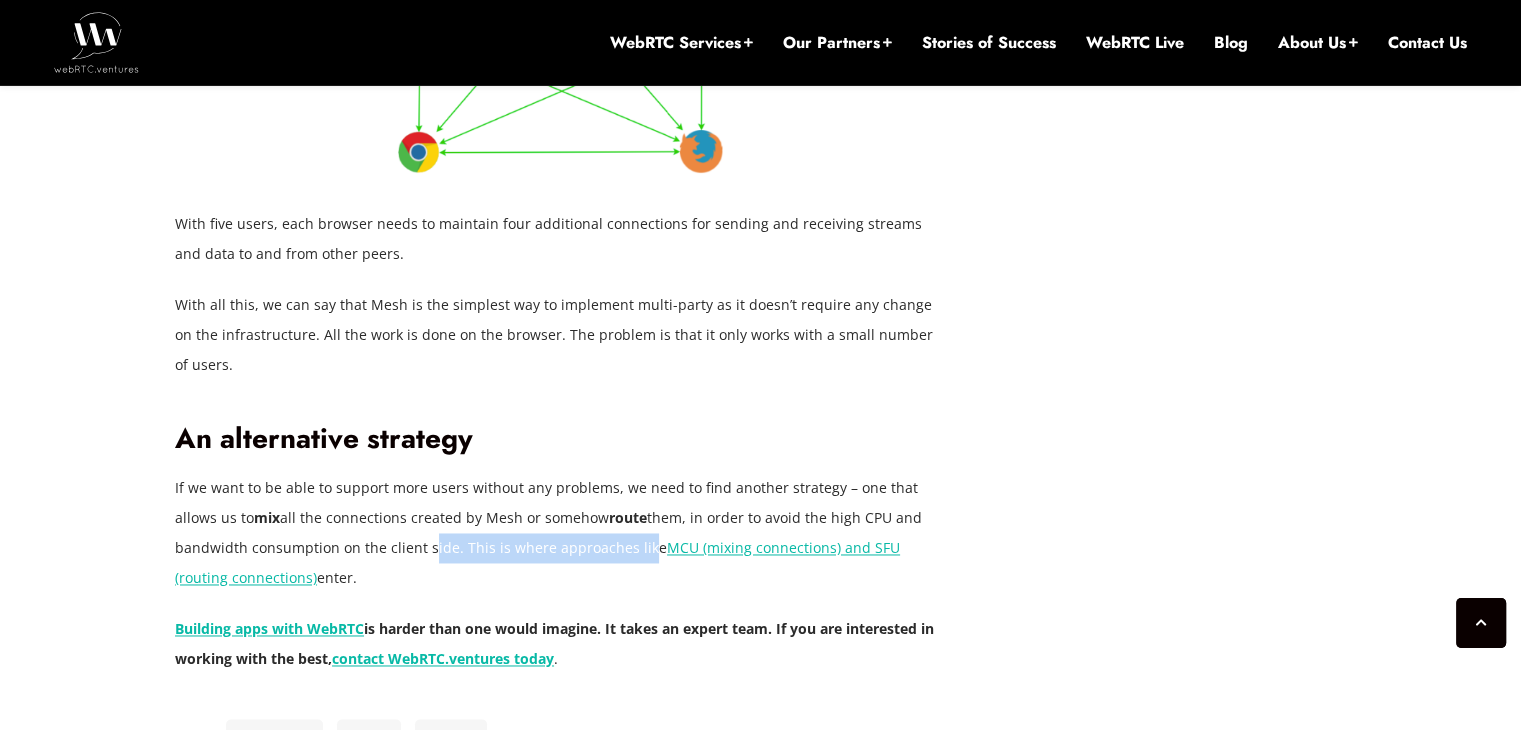 drag, startPoint x: 426, startPoint y: 504, endPoint x: 640, endPoint y: 502, distance: 214.00934 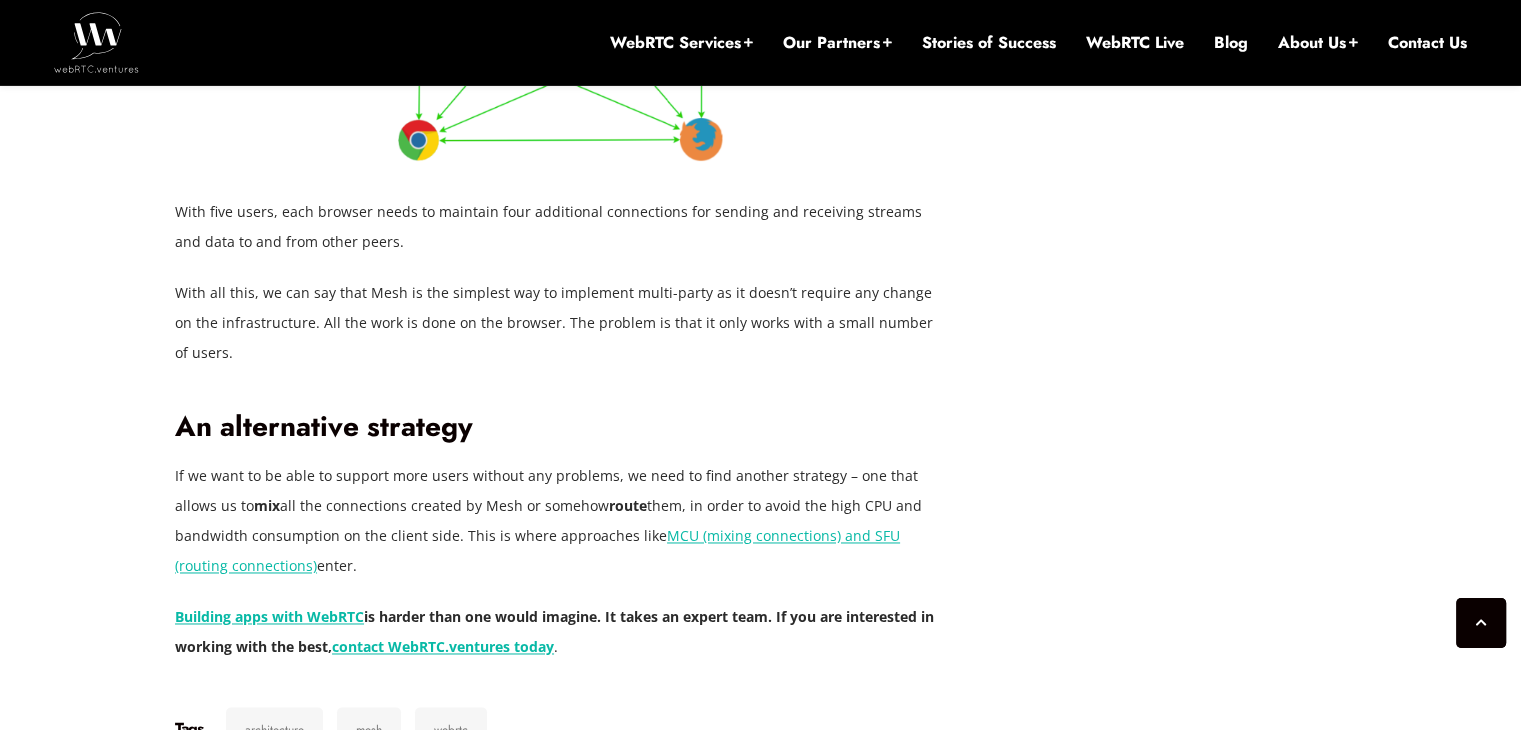 scroll, scrollTop: 3012, scrollLeft: 0, axis: vertical 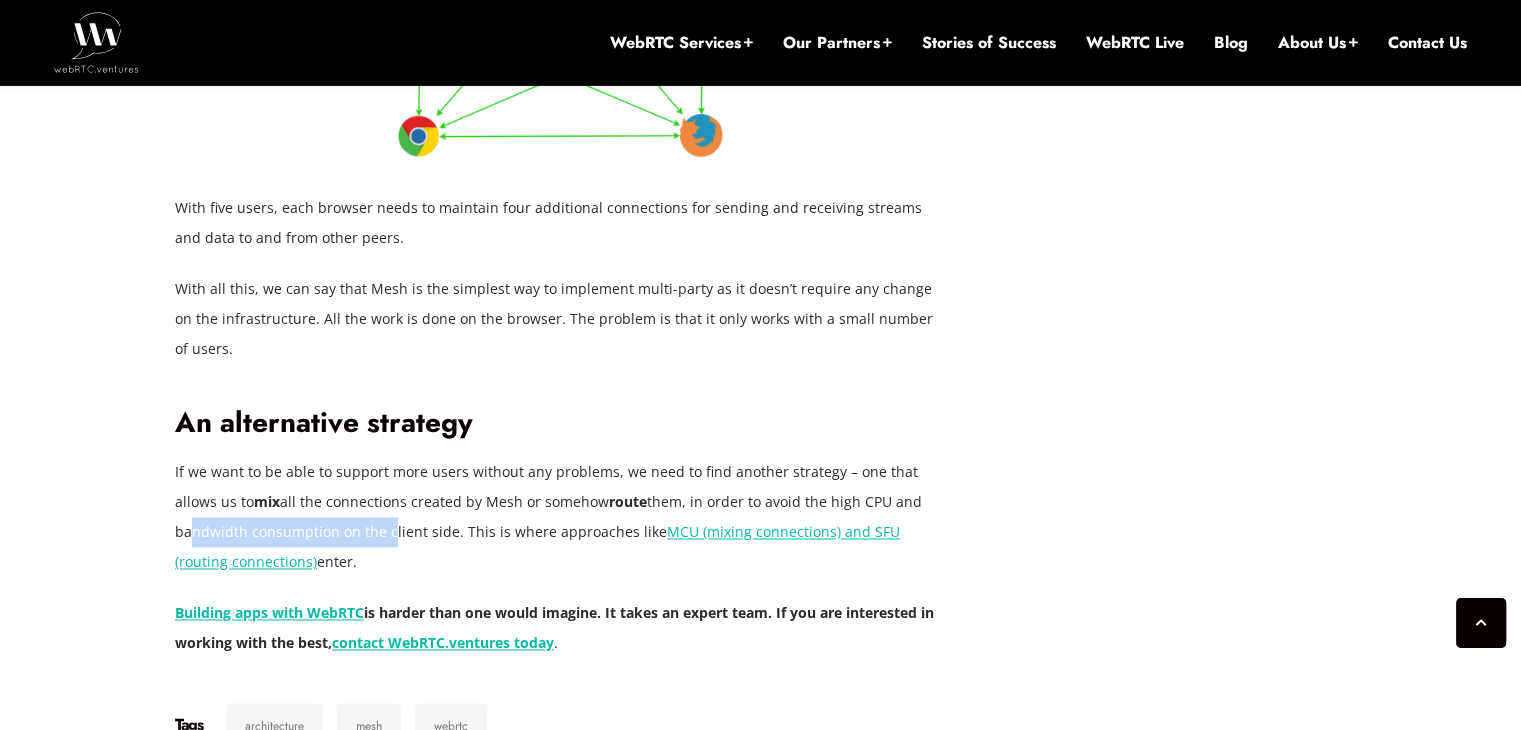 drag, startPoint x: 195, startPoint y: 504, endPoint x: 388, endPoint y: 496, distance: 193.16573 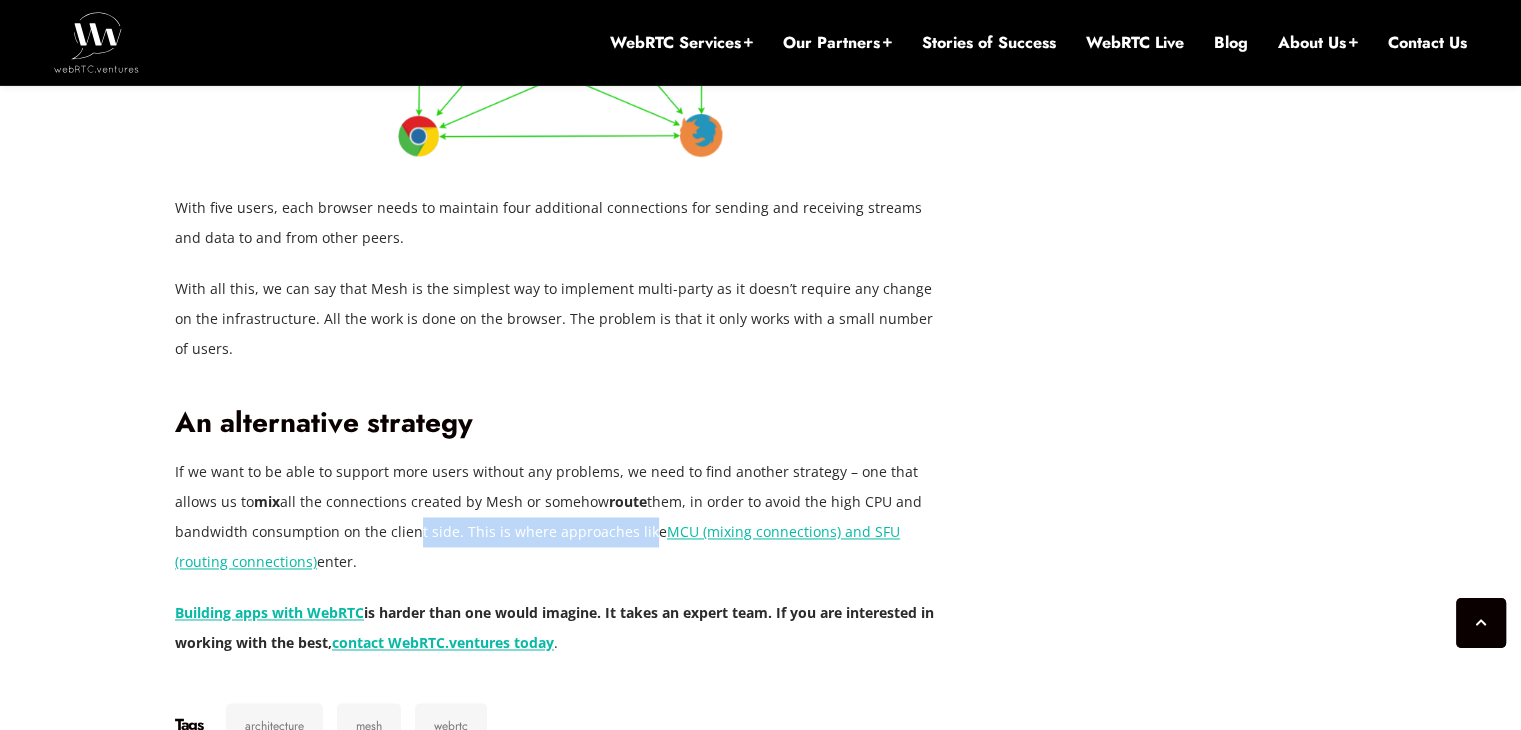 drag, startPoint x: 412, startPoint y: 497, endPoint x: 640, endPoint y: 493, distance: 228.03508 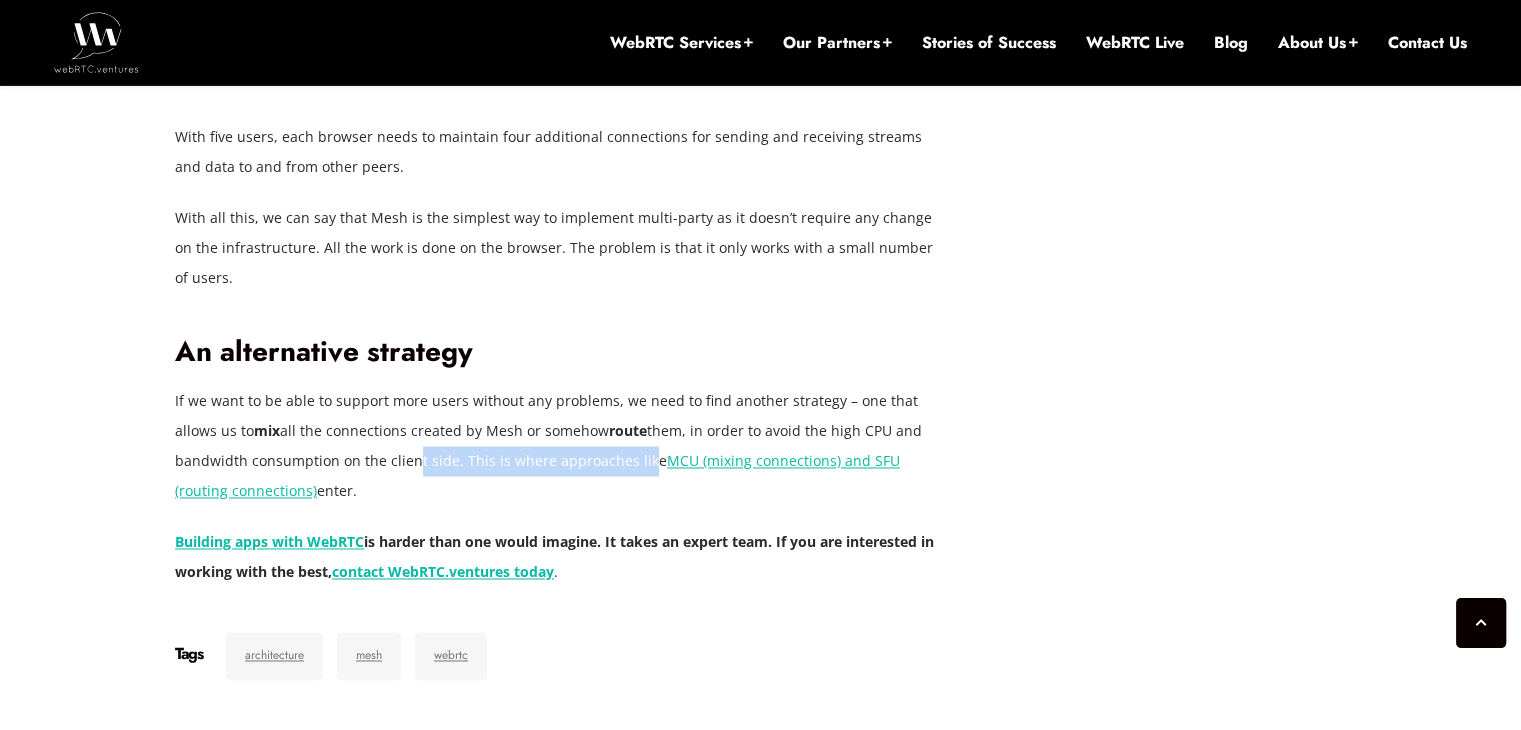 scroll, scrollTop: 3144, scrollLeft: 0, axis: vertical 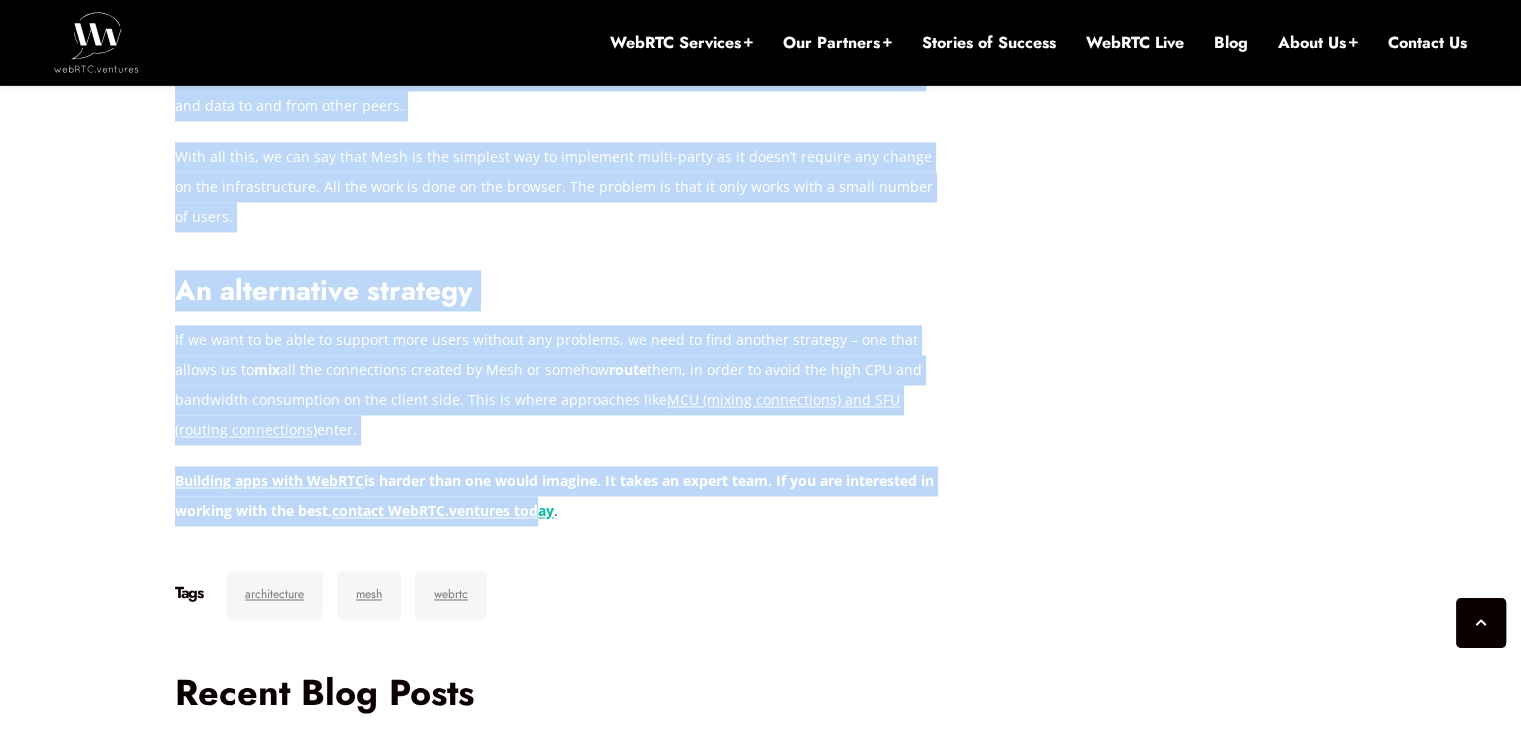 drag, startPoint x: 136, startPoint y: 441, endPoint x: 545, endPoint y: 474, distance: 410.32913 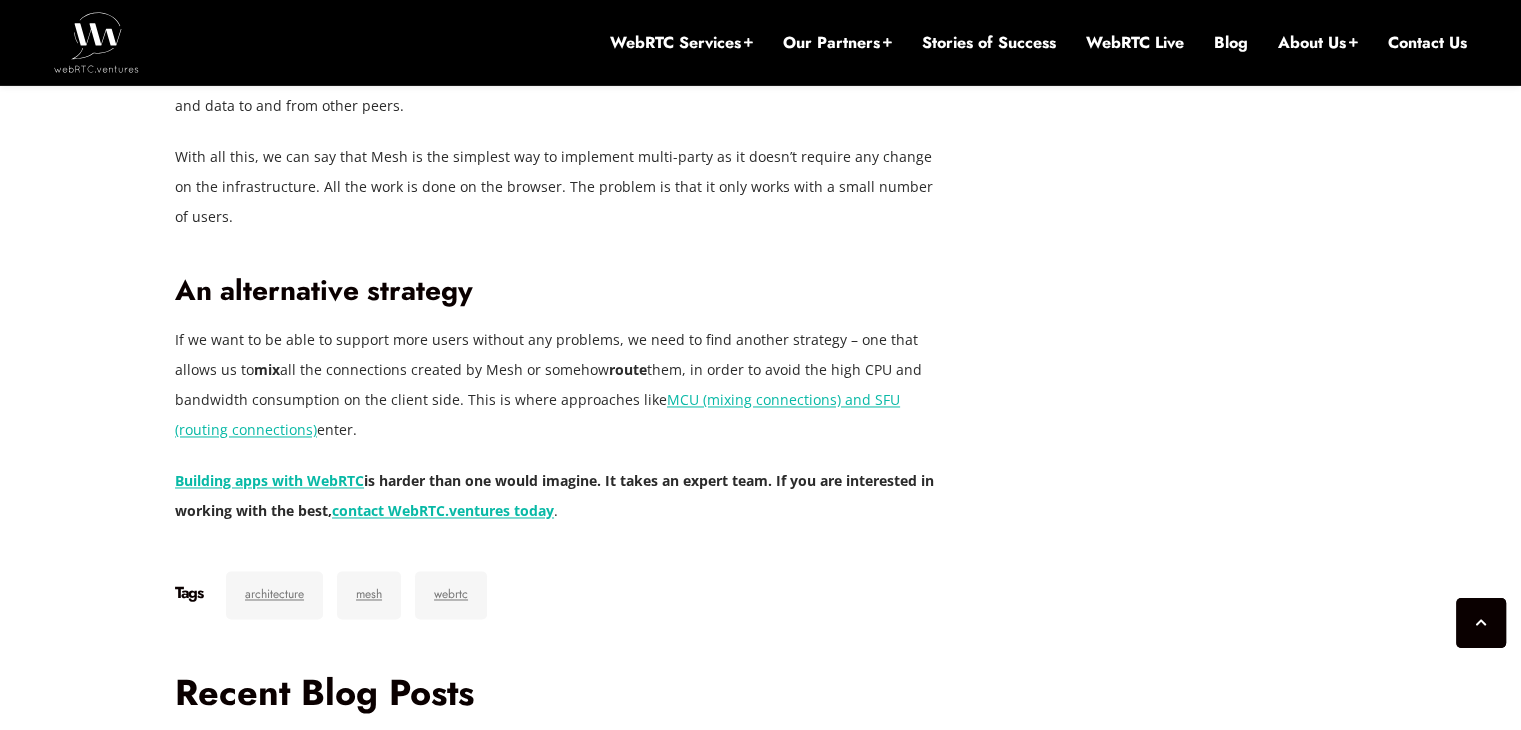click on "Building apps with WebRTC is harder than one would imagine. It takes an expert team. If you are interested in working with the best, contact WebRTC.ventures today." at bounding box center (560, 496) 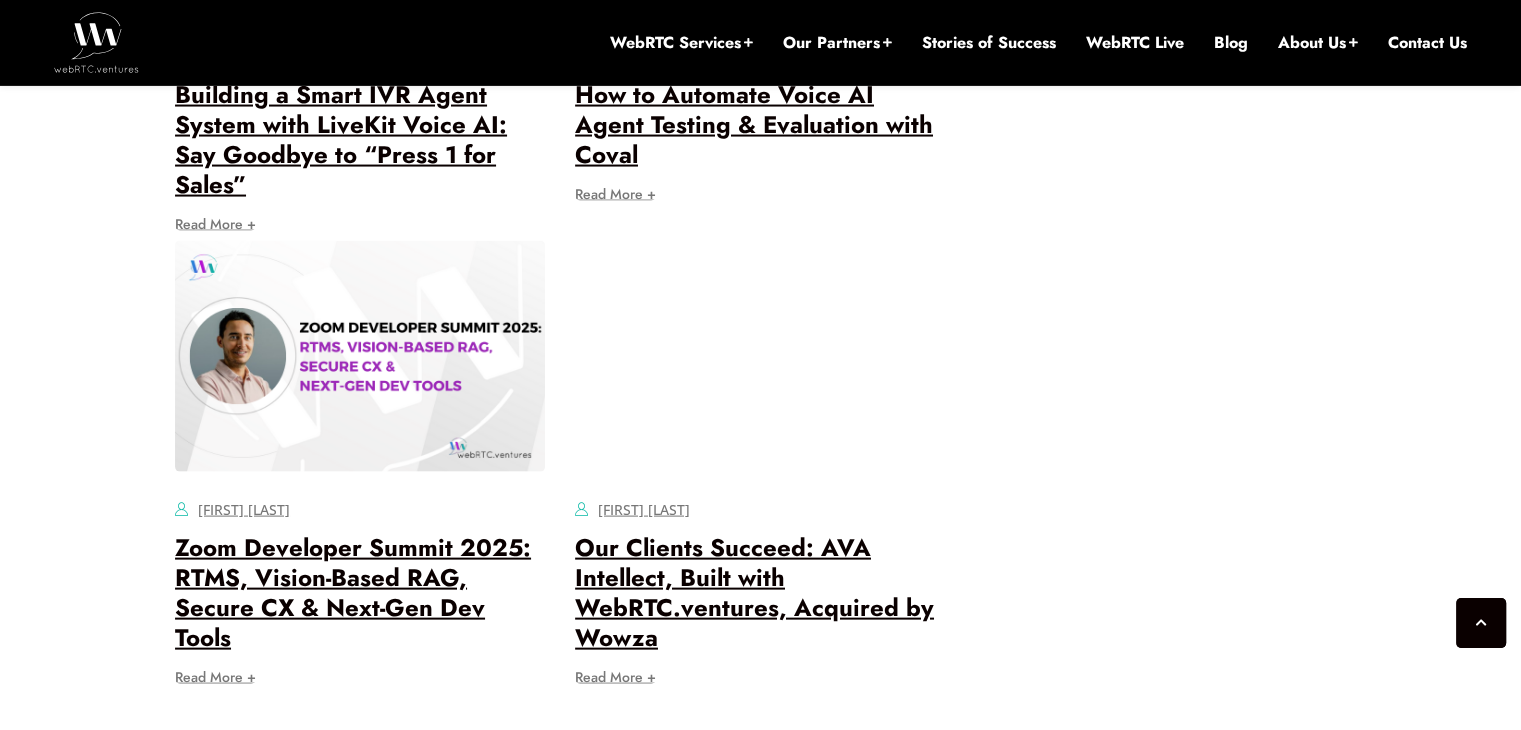 scroll, scrollTop: 4091, scrollLeft: 0, axis: vertical 